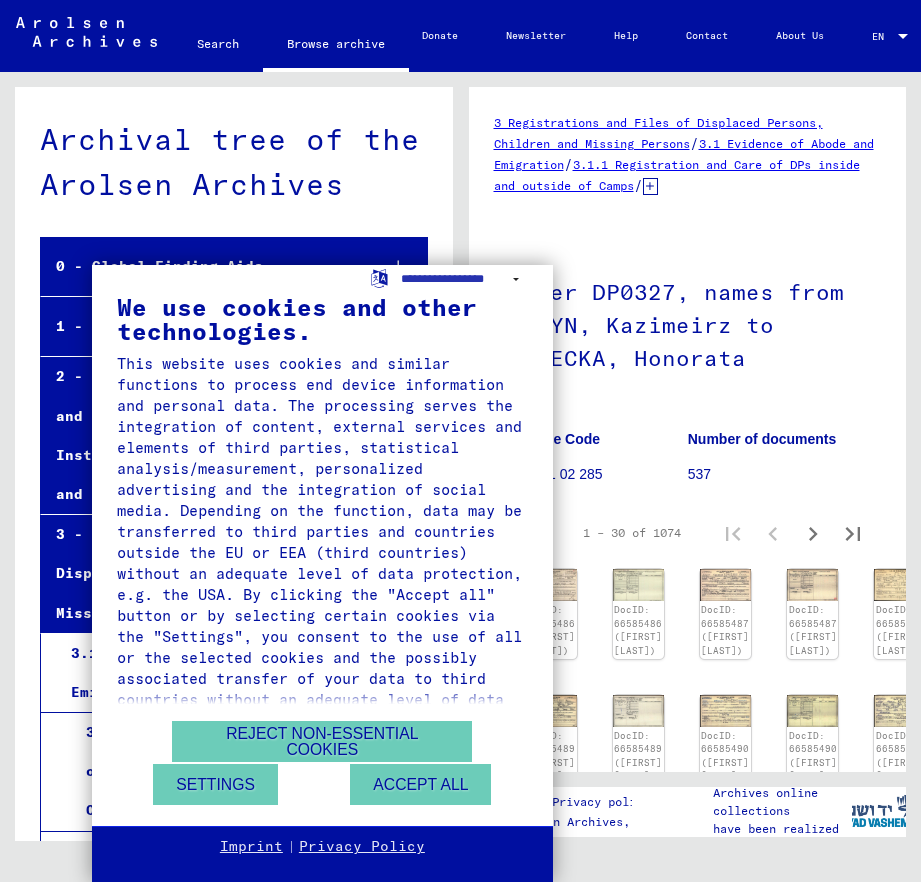 scroll, scrollTop: 0, scrollLeft: 0, axis: both 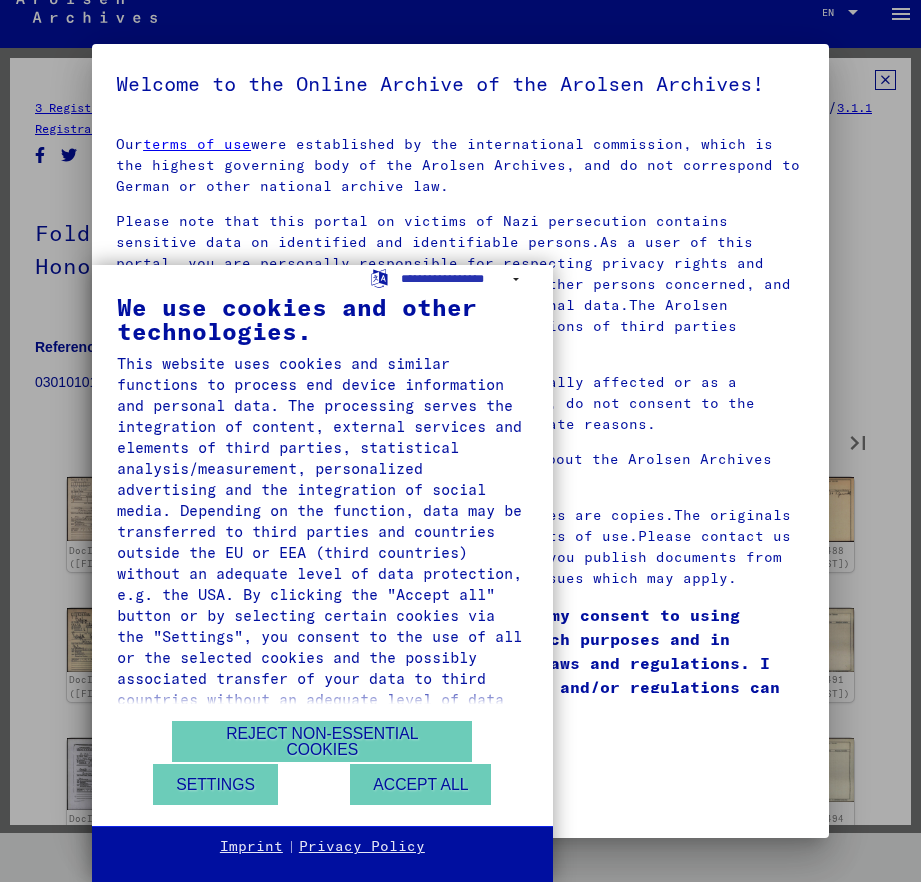 type on "*" 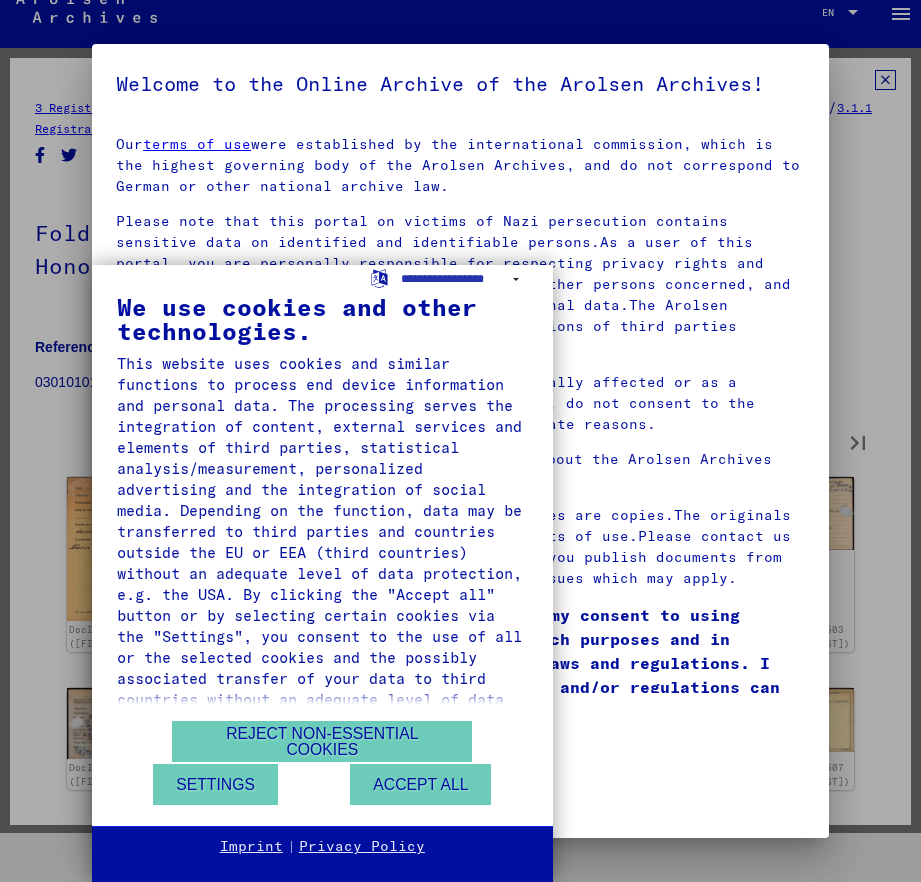 type on "*" 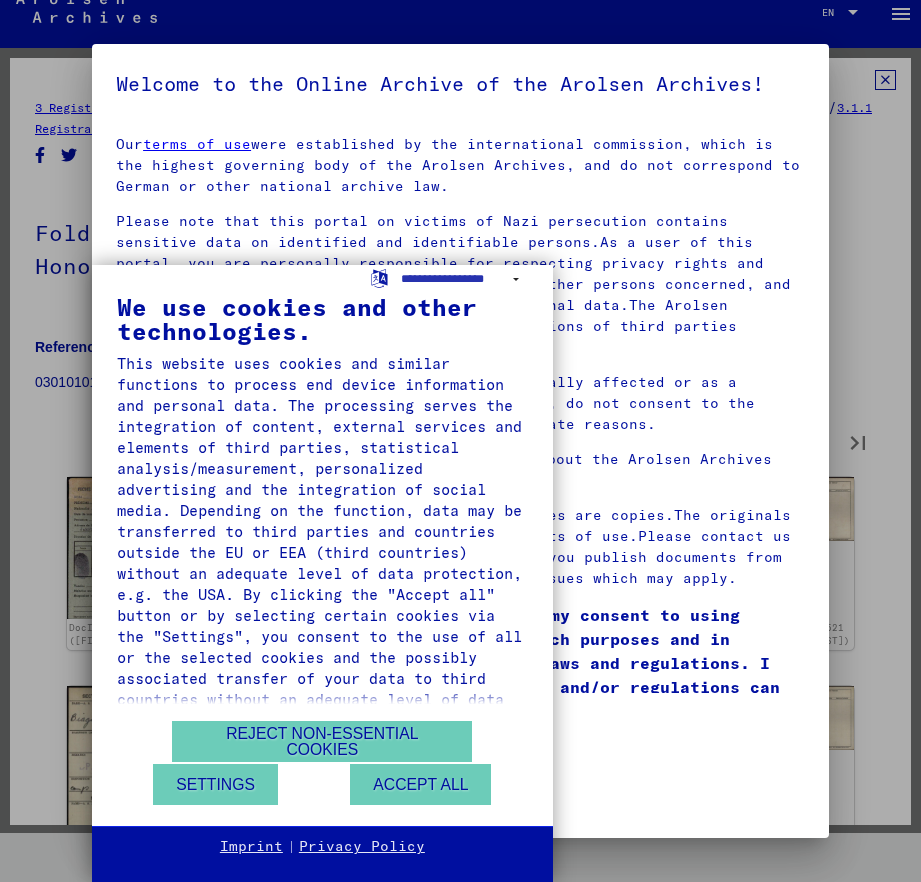 type on "*" 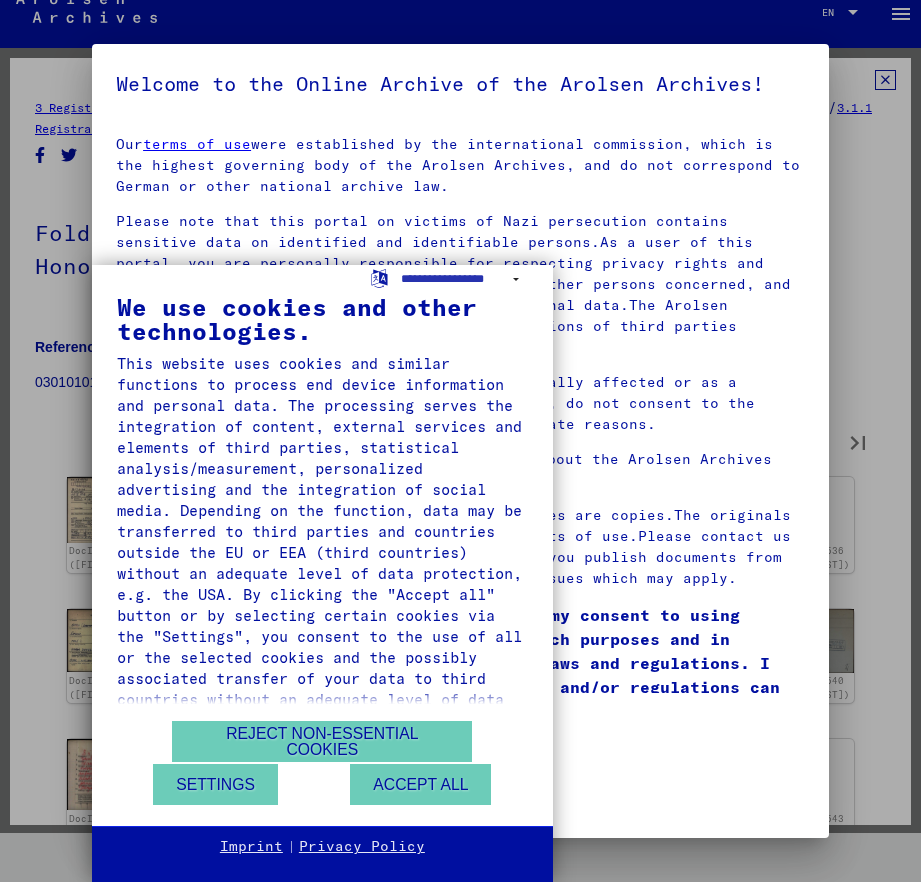 type on "*" 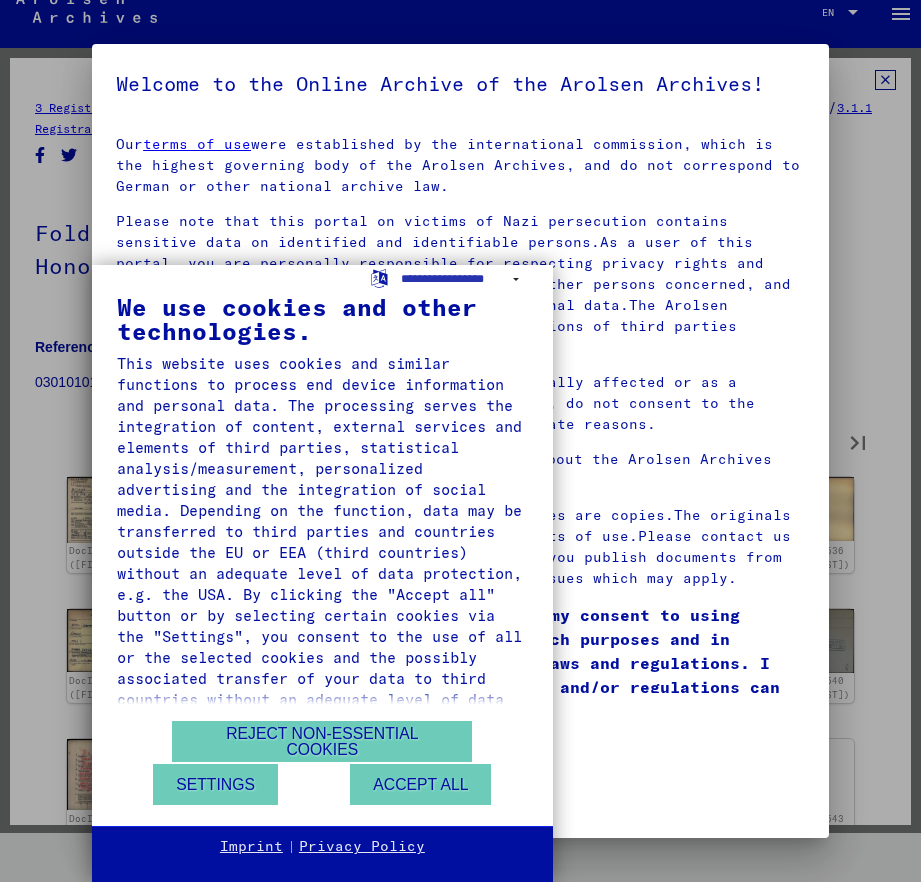 type on "*" 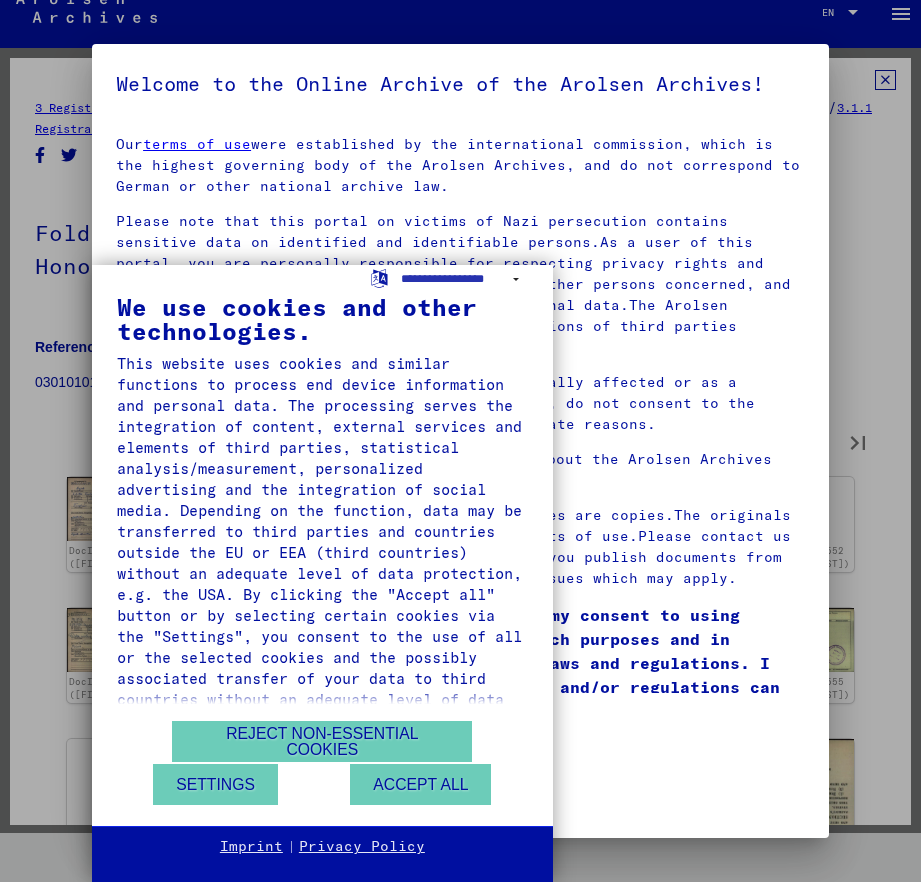 type on "*" 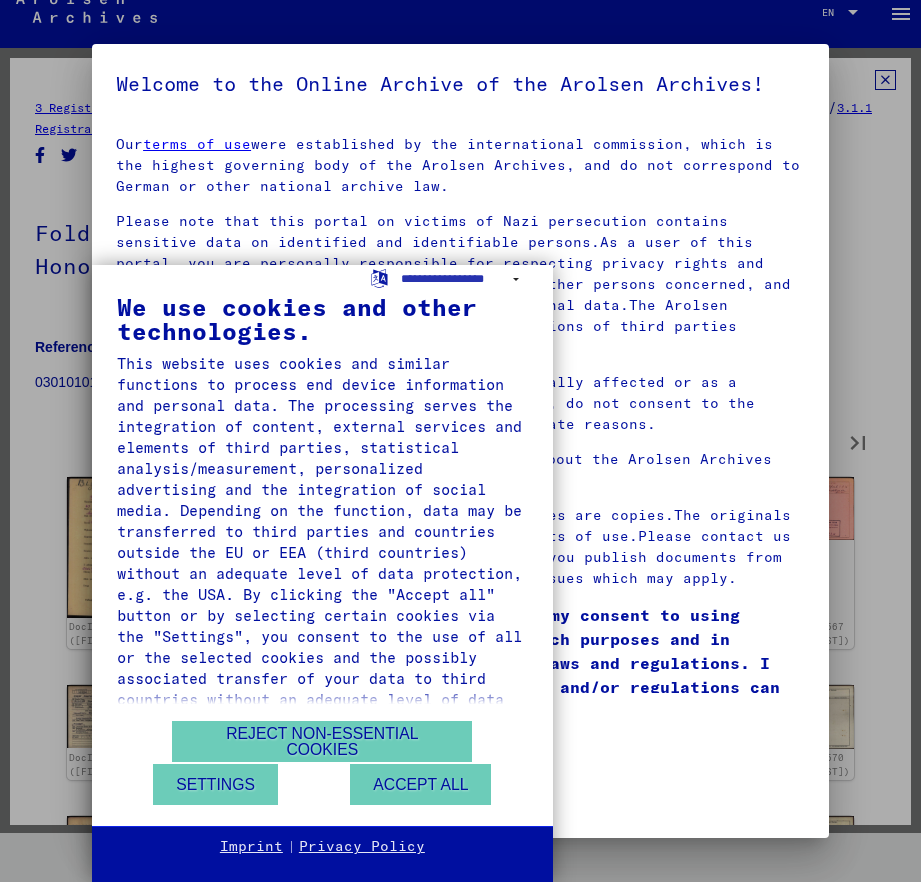 type on "*" 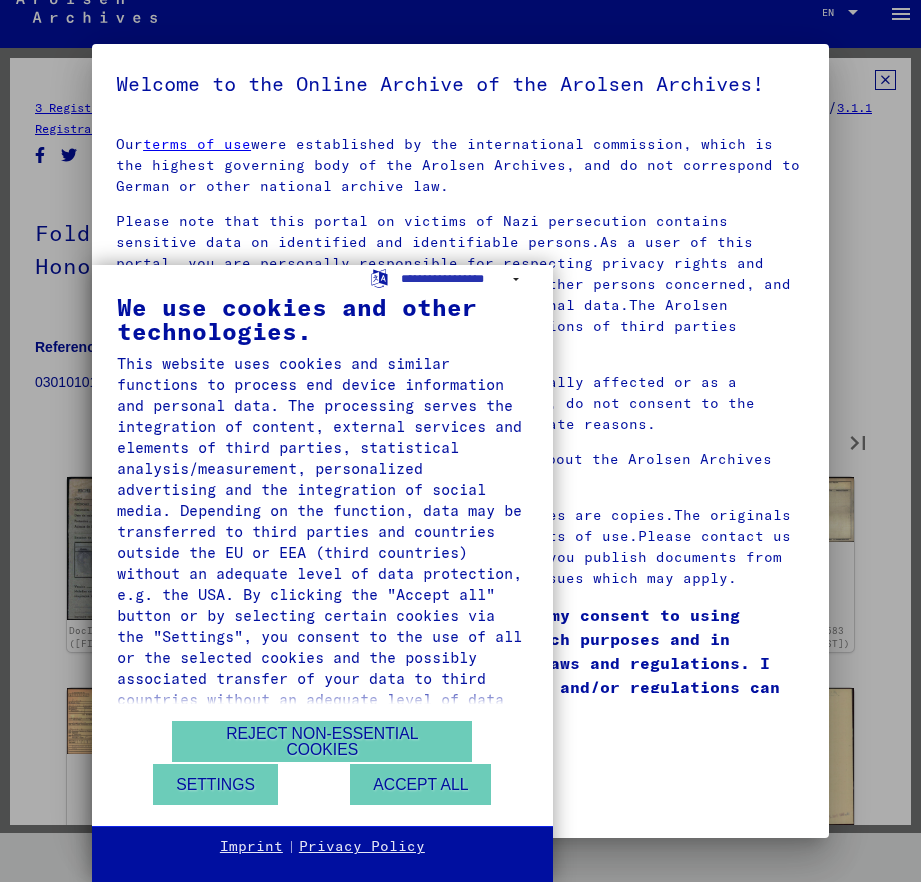 type on "*" 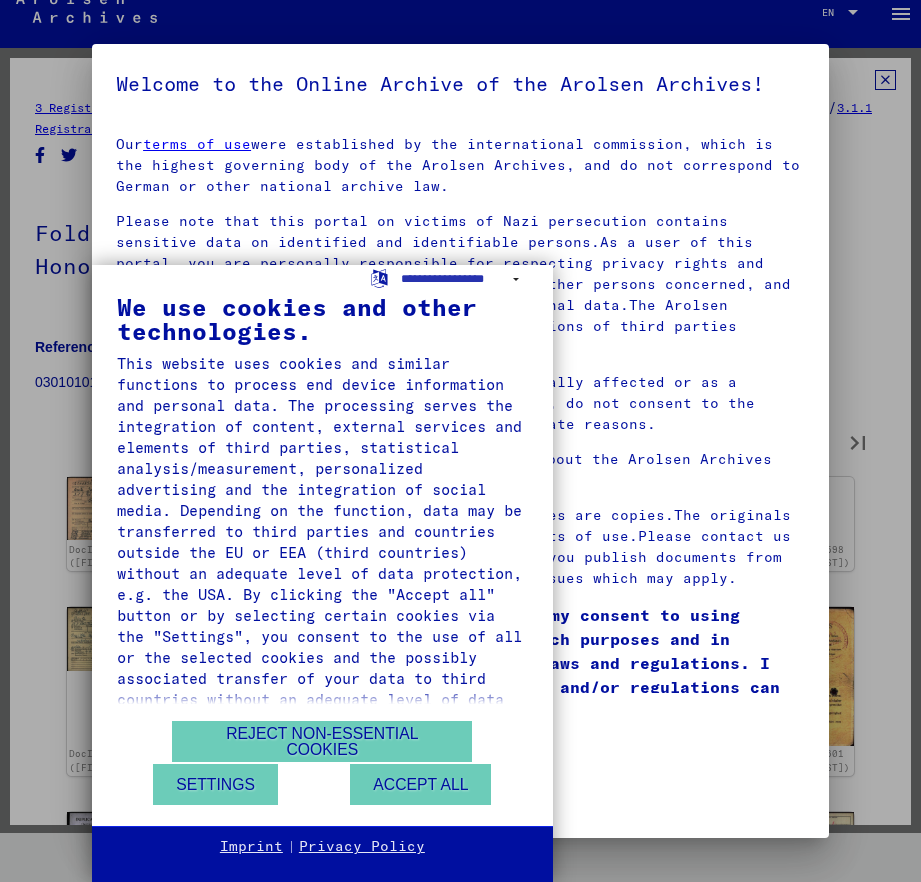 type on "*" 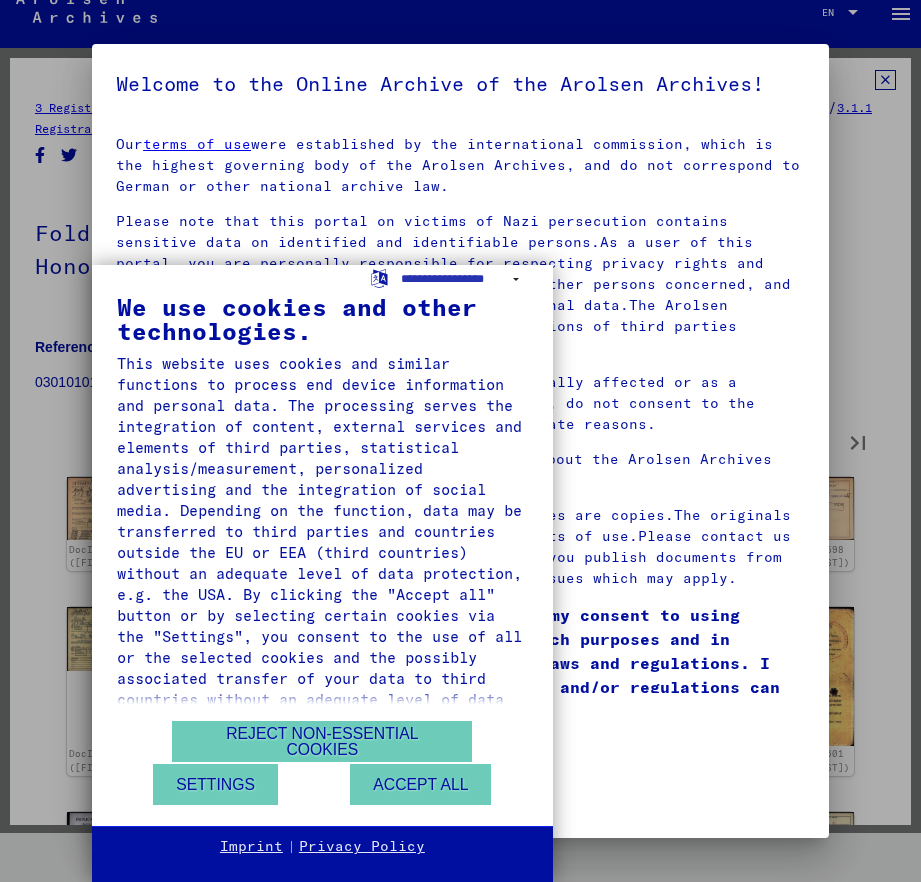 type on "*" 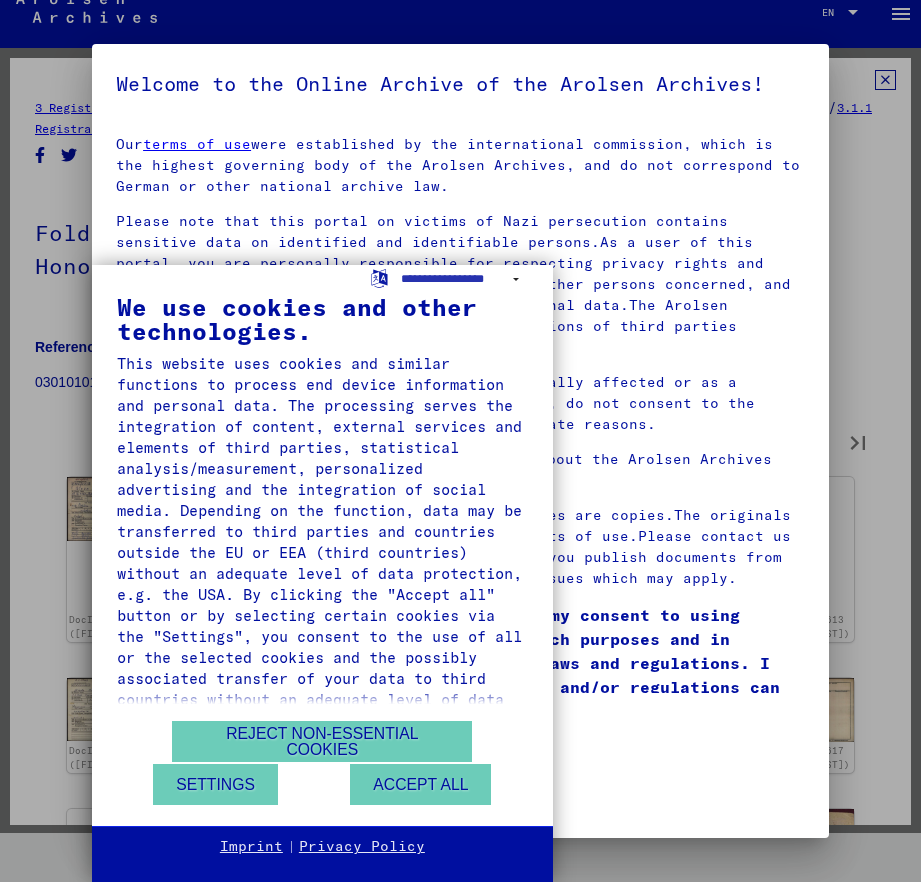 type on "**" 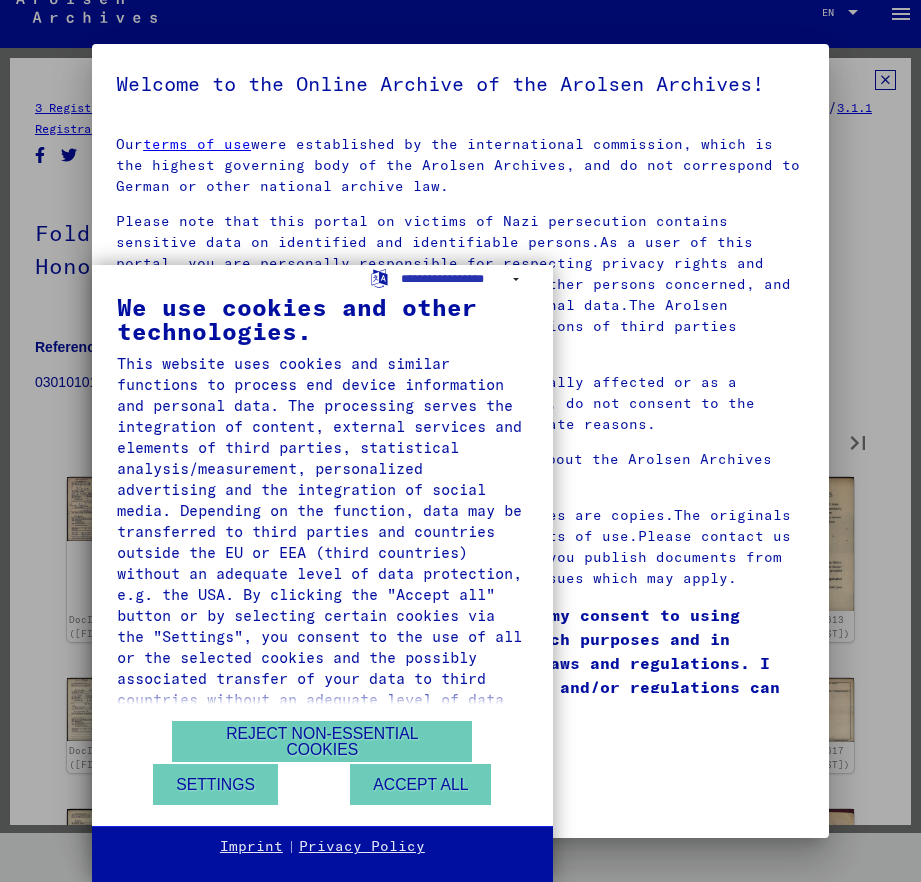 type on "**" 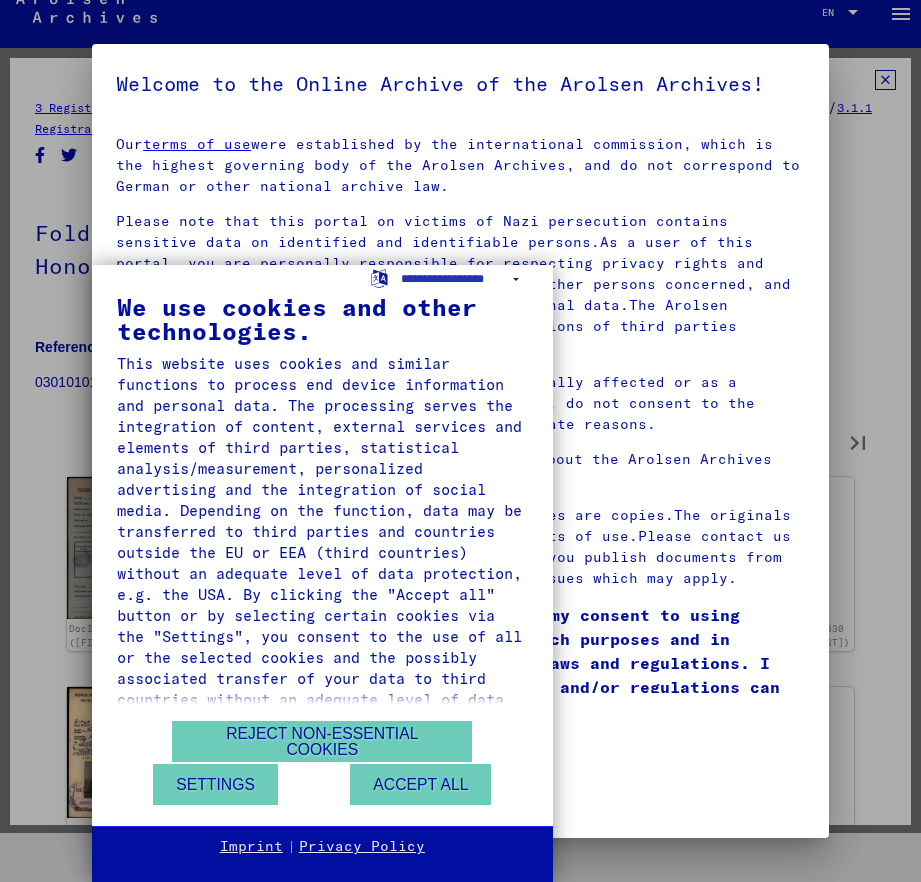 type on "**" 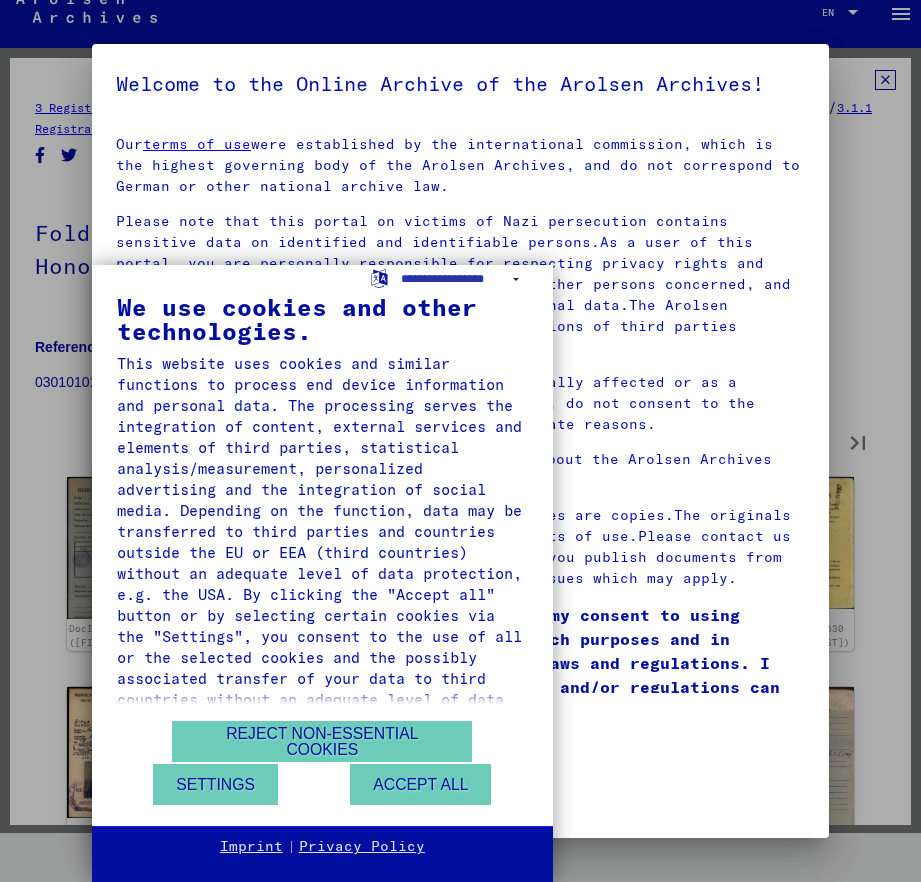 type on "**" 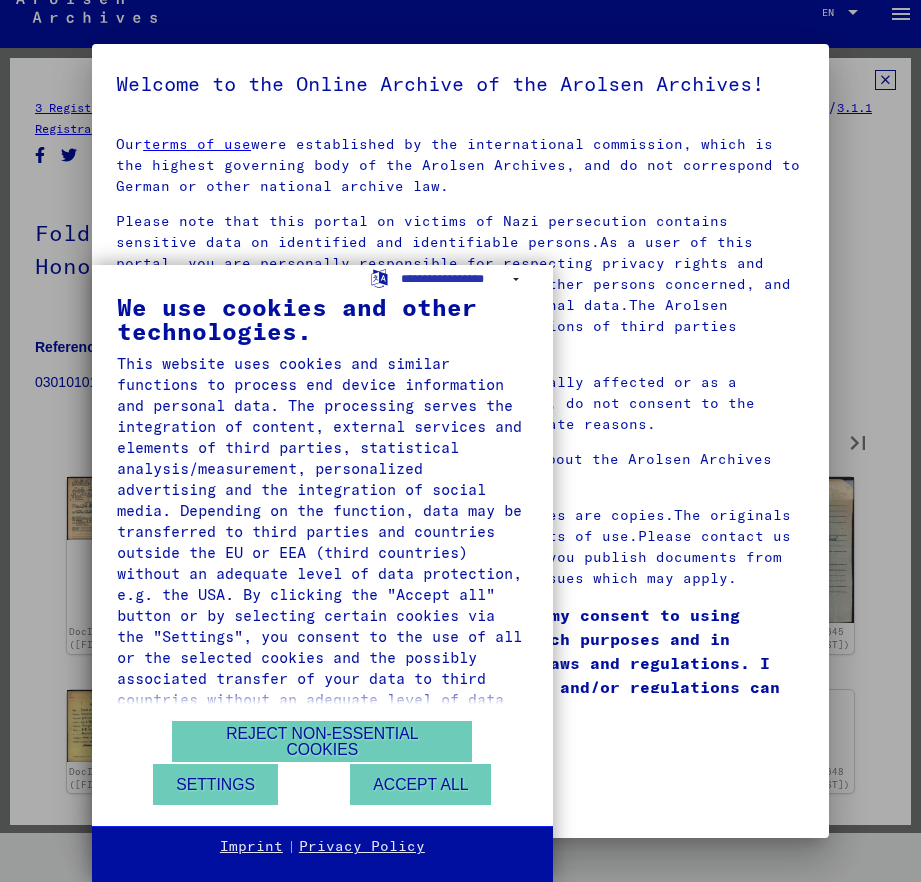type on "**" 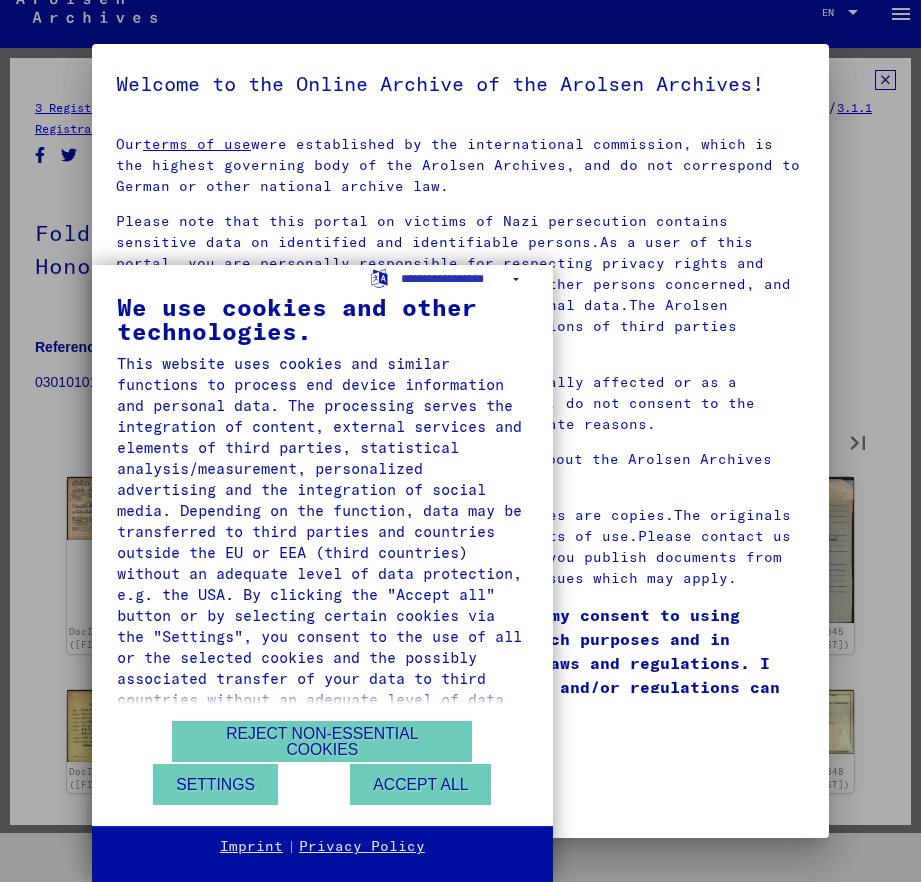 type on "**" 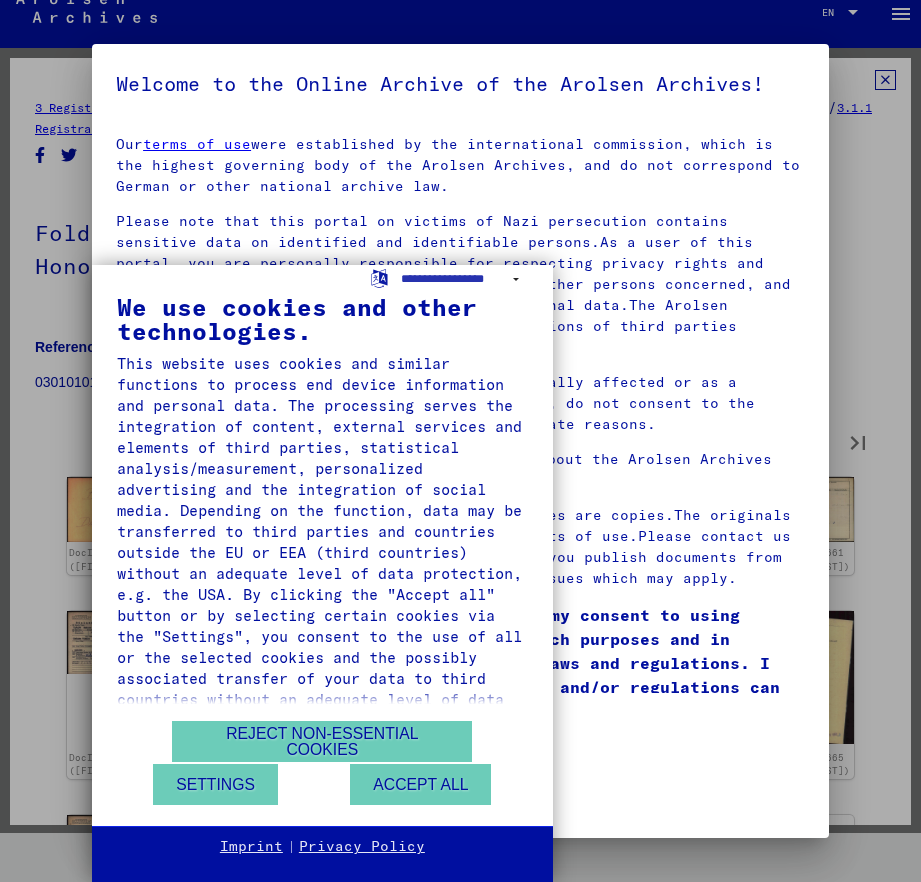 type on "**" 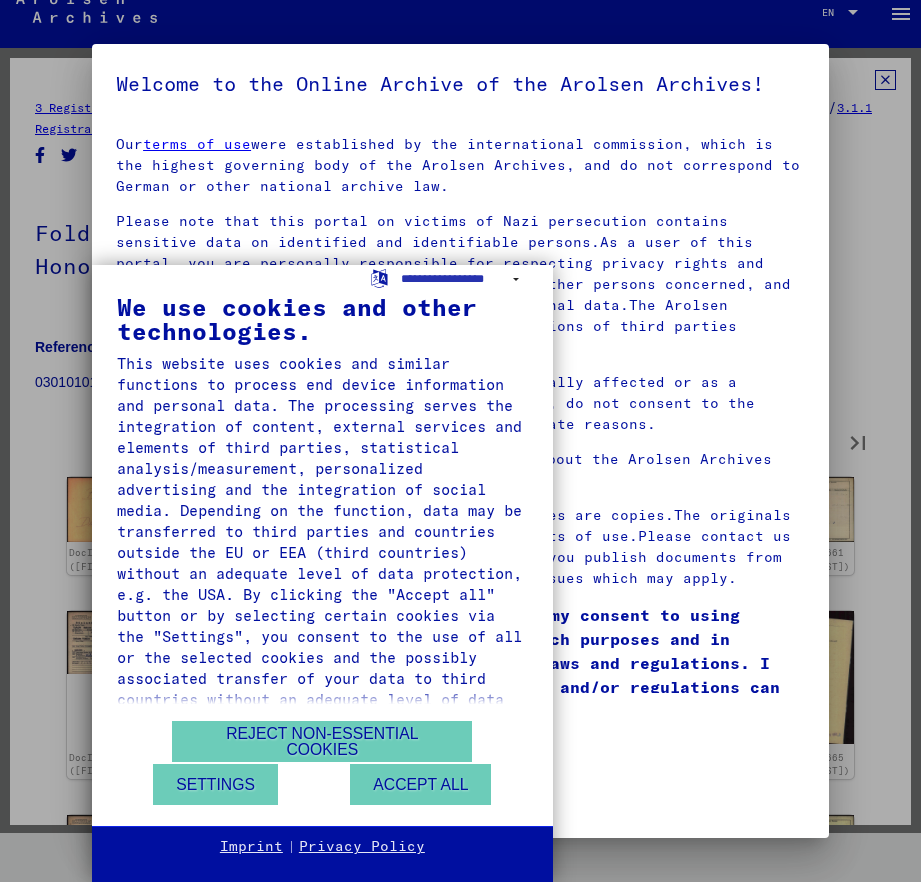 type on "**" 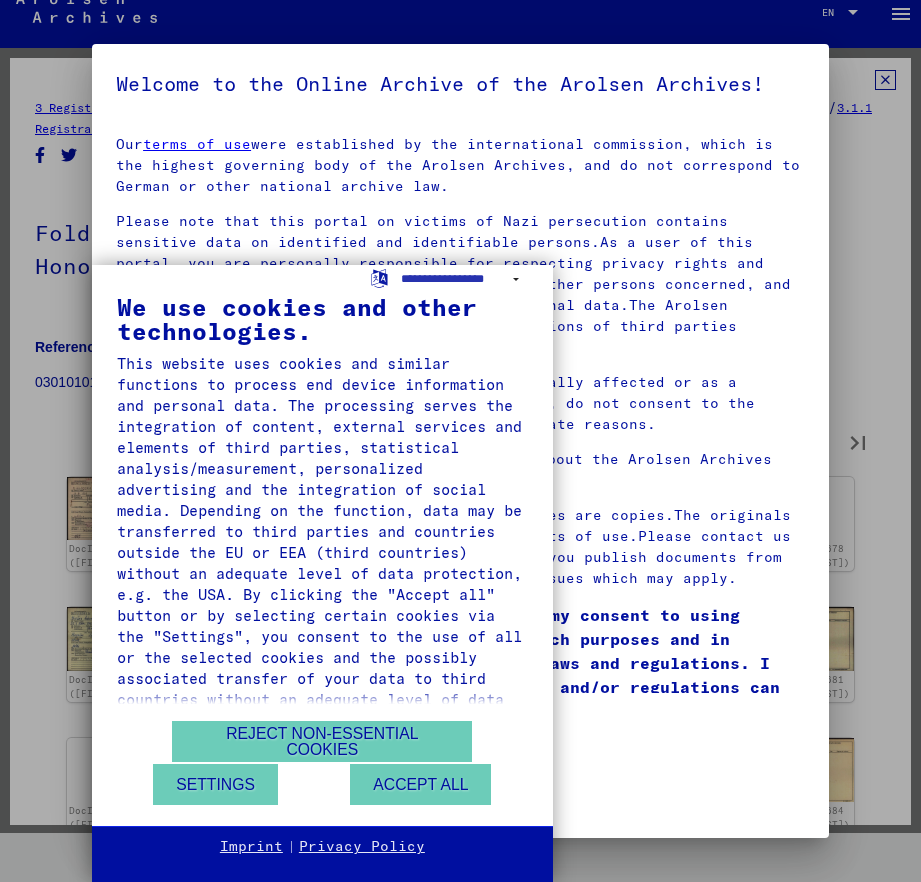 type on "**" 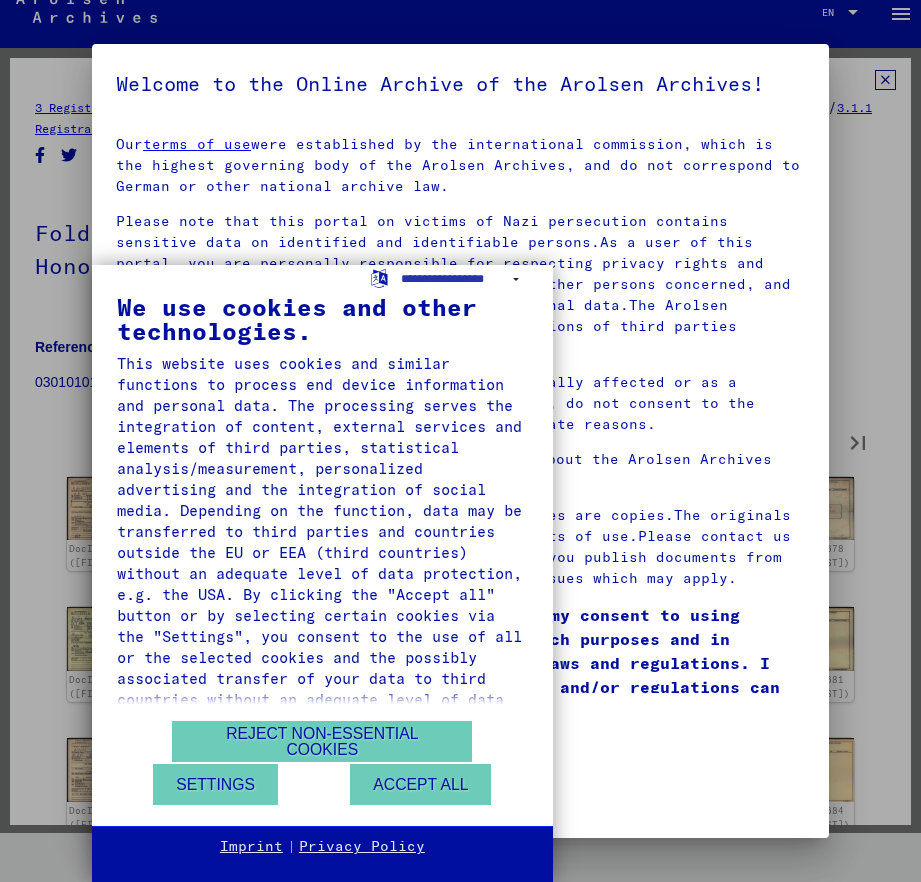 type on "**" 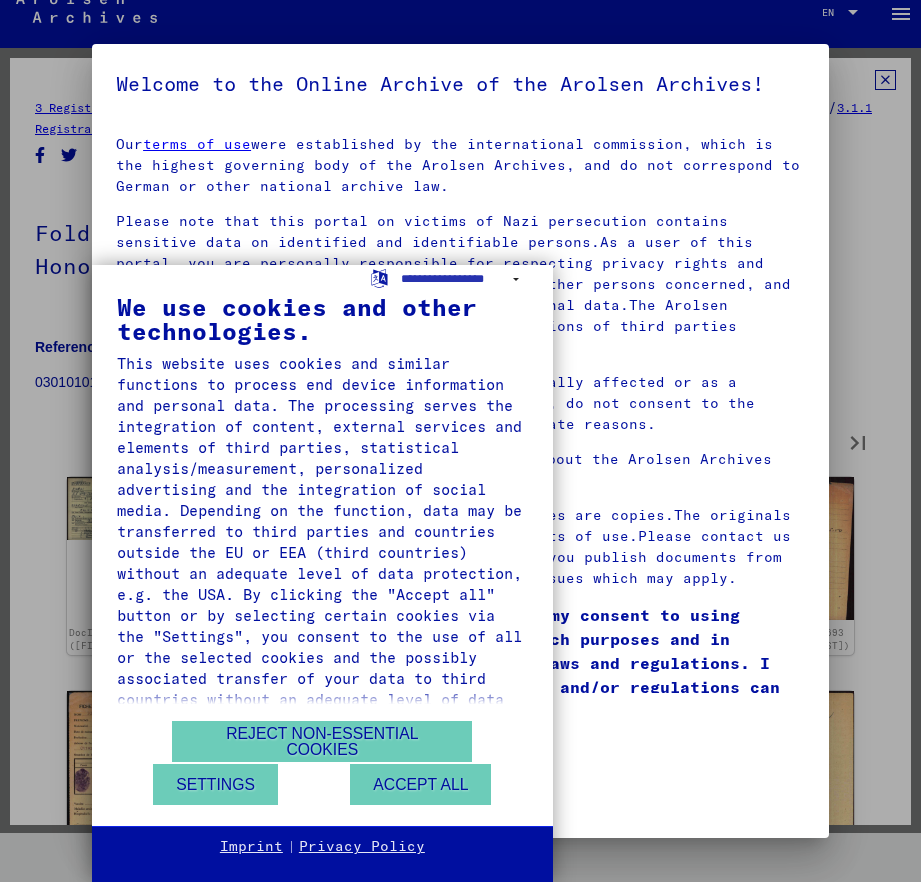type on "**" 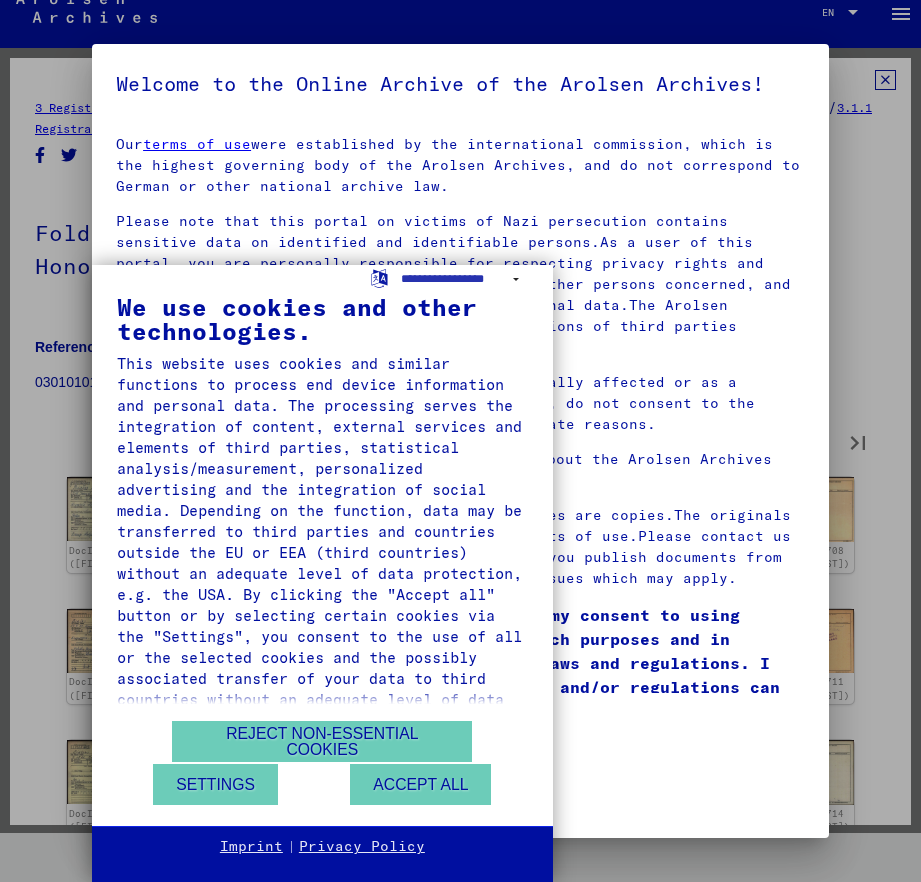type on "**" 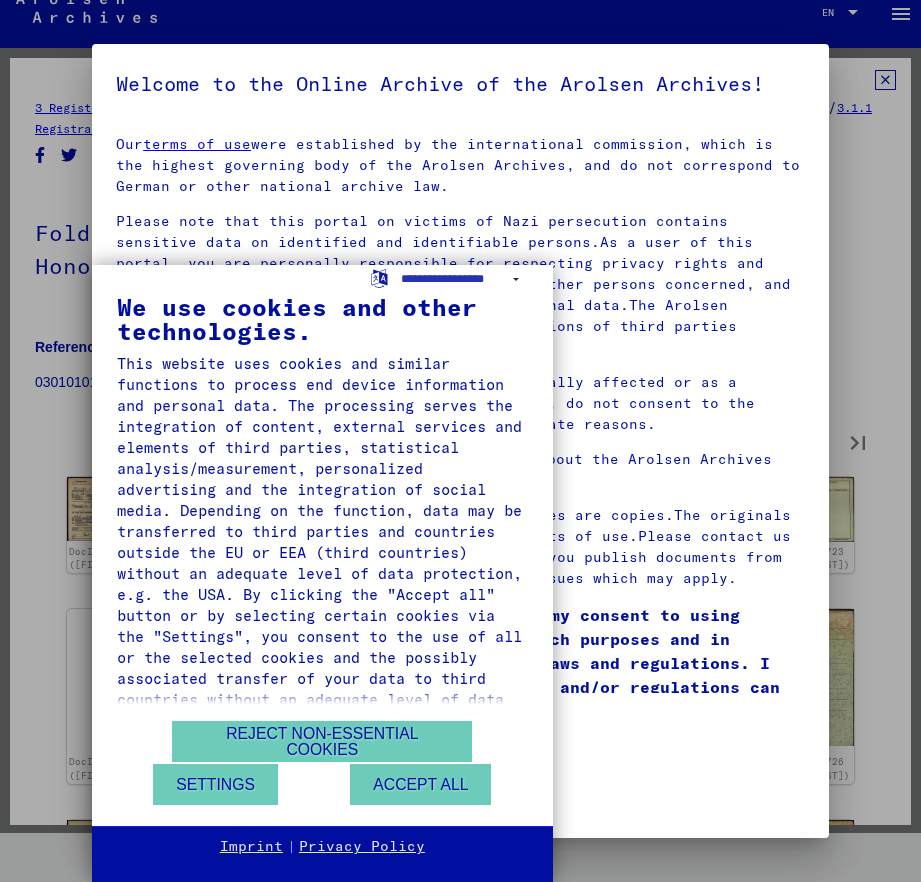 type on "**" 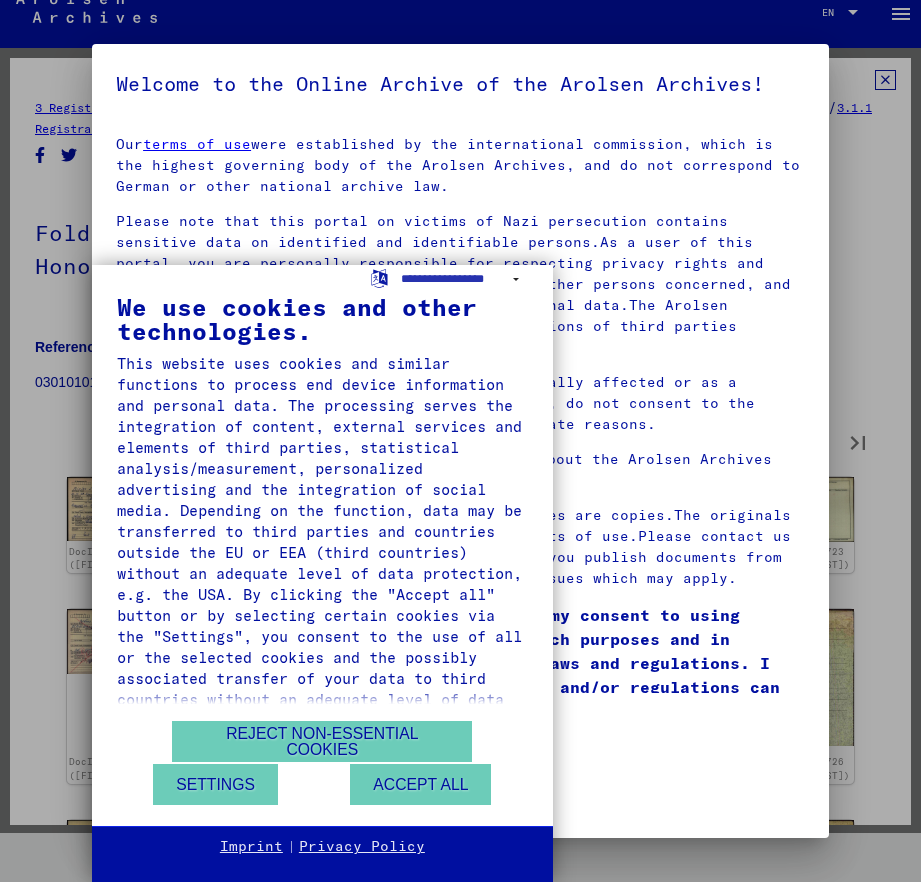 type on "**" 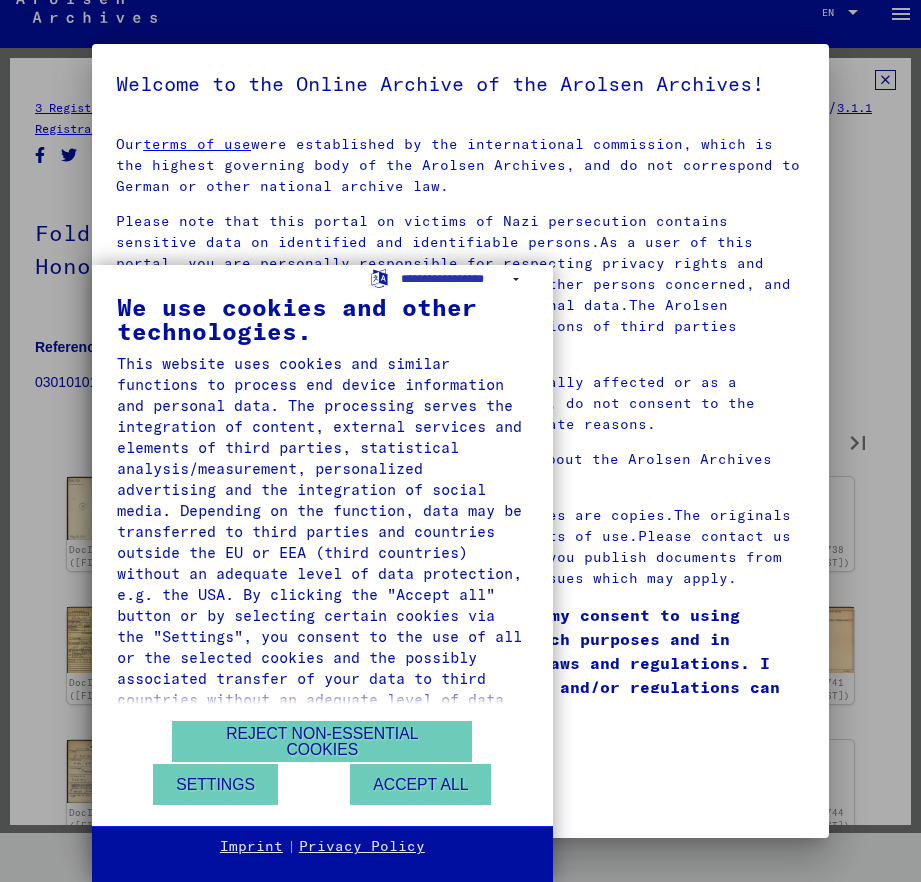 type on "**" 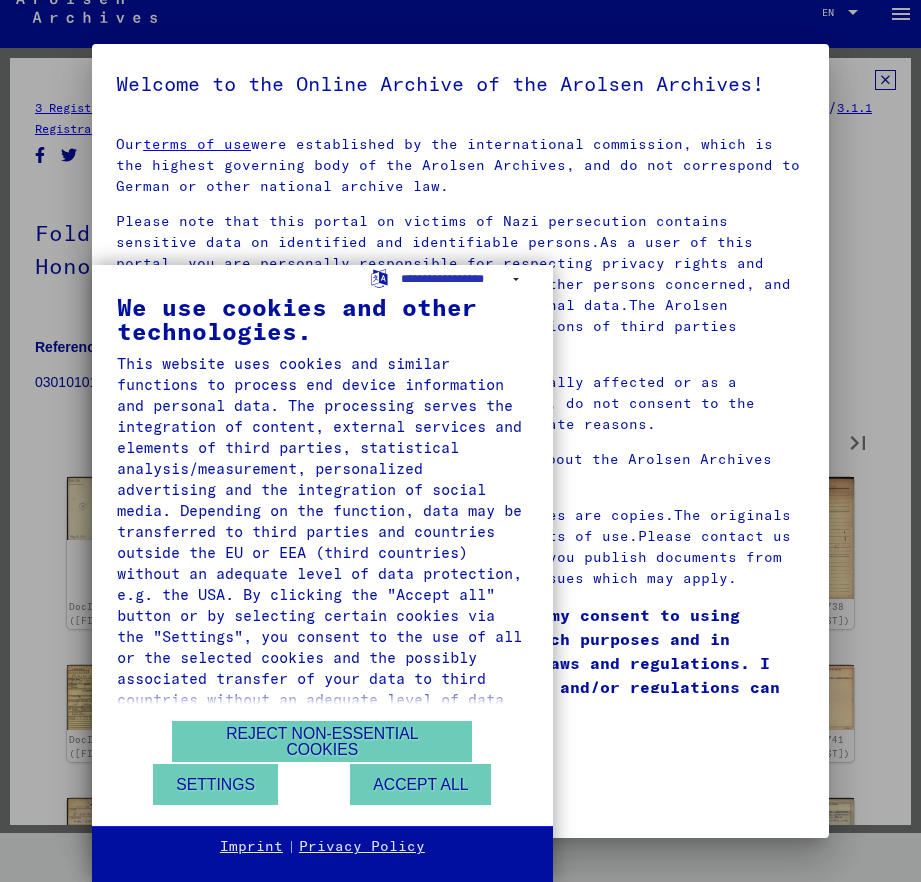 type on "**" 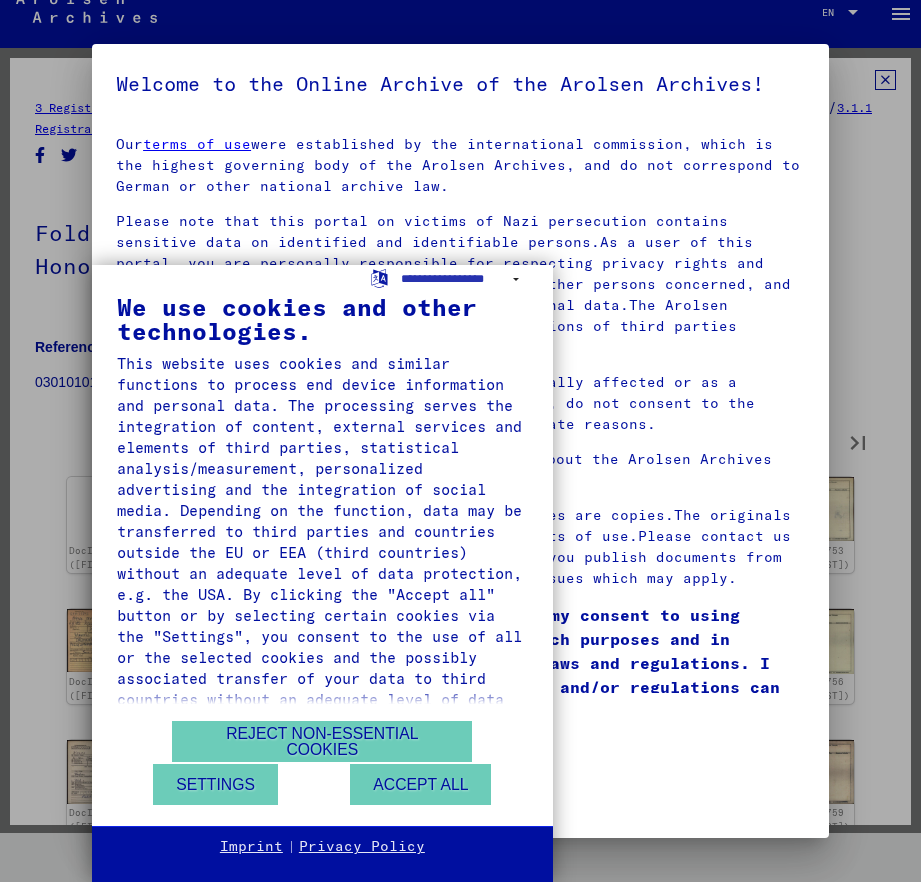 type on "**" 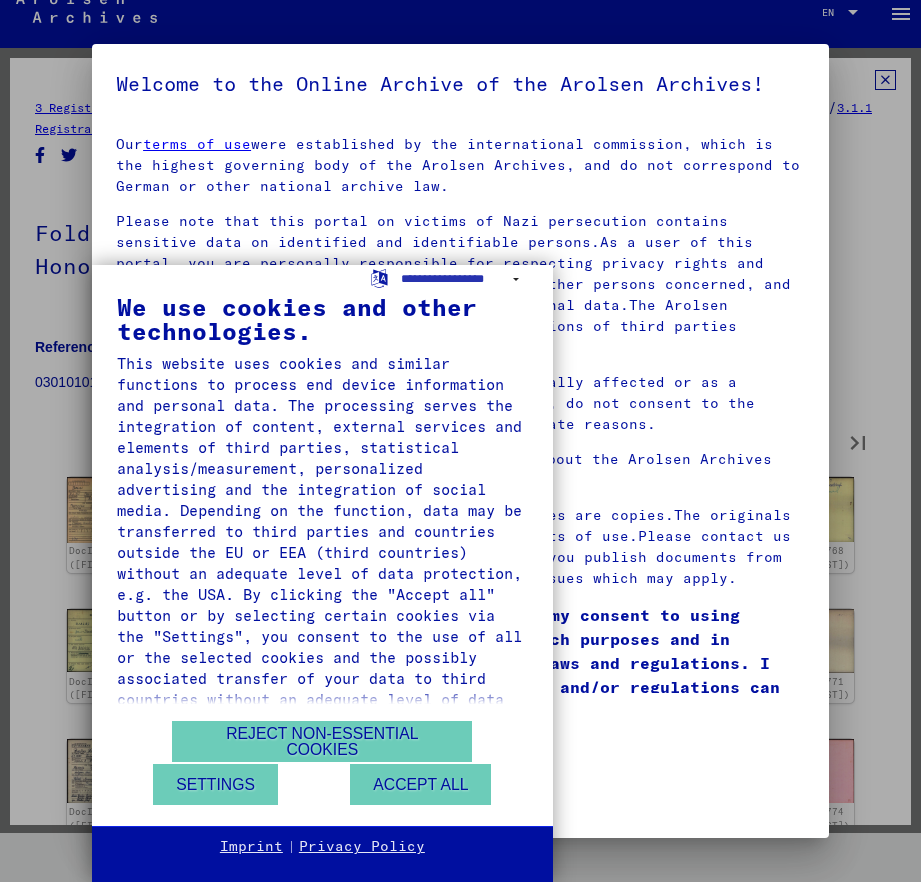 type on "**" 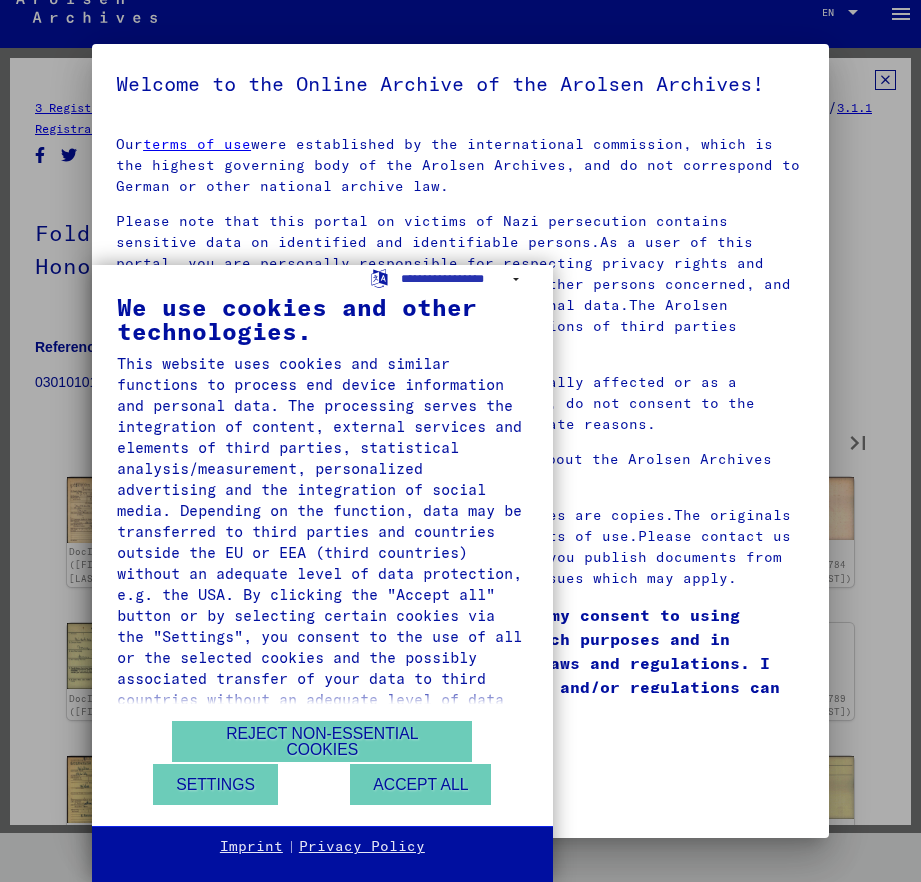 type on "**" 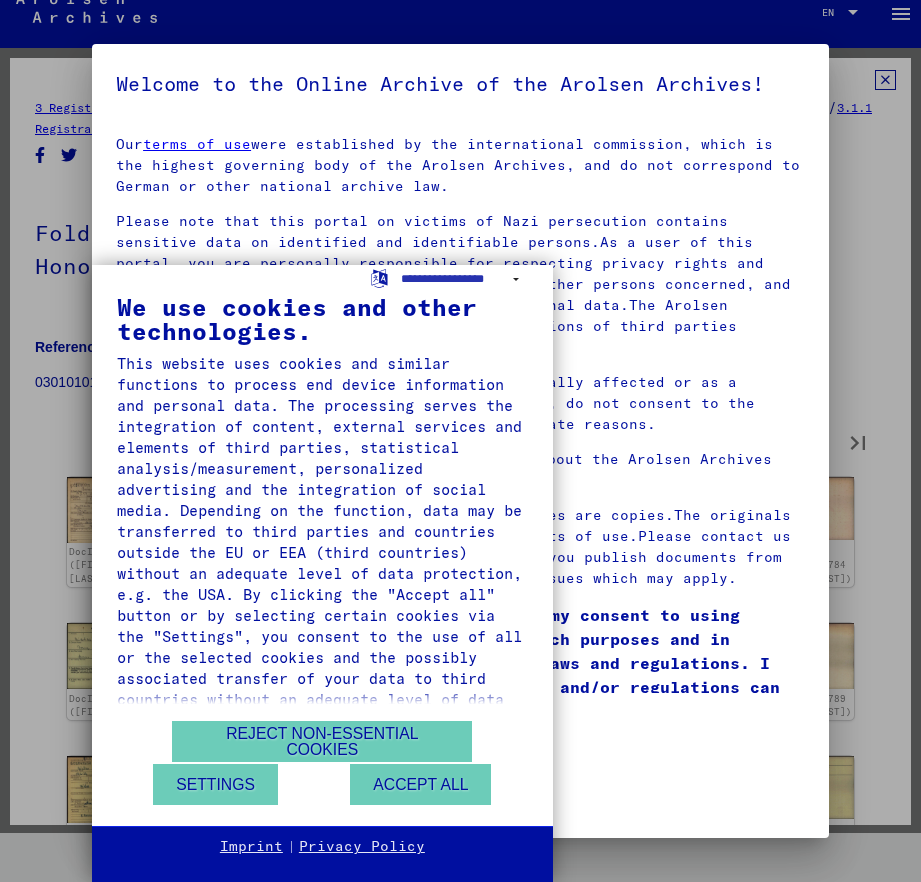 type on "**" 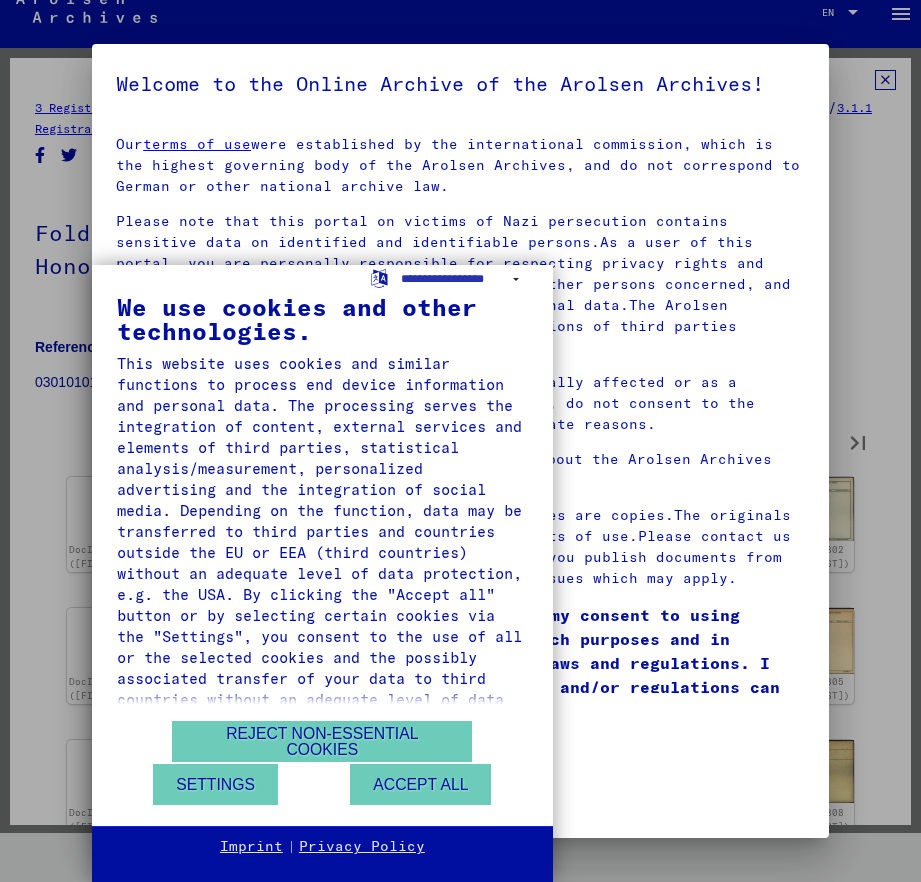 type on "**" 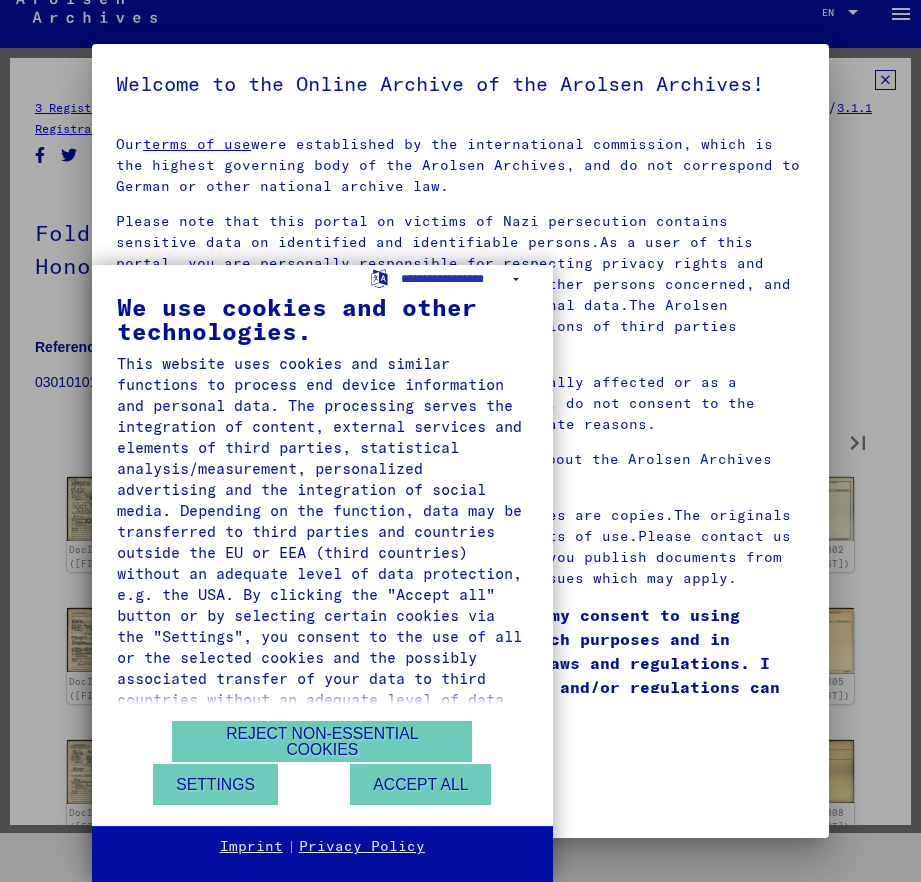type on "**" 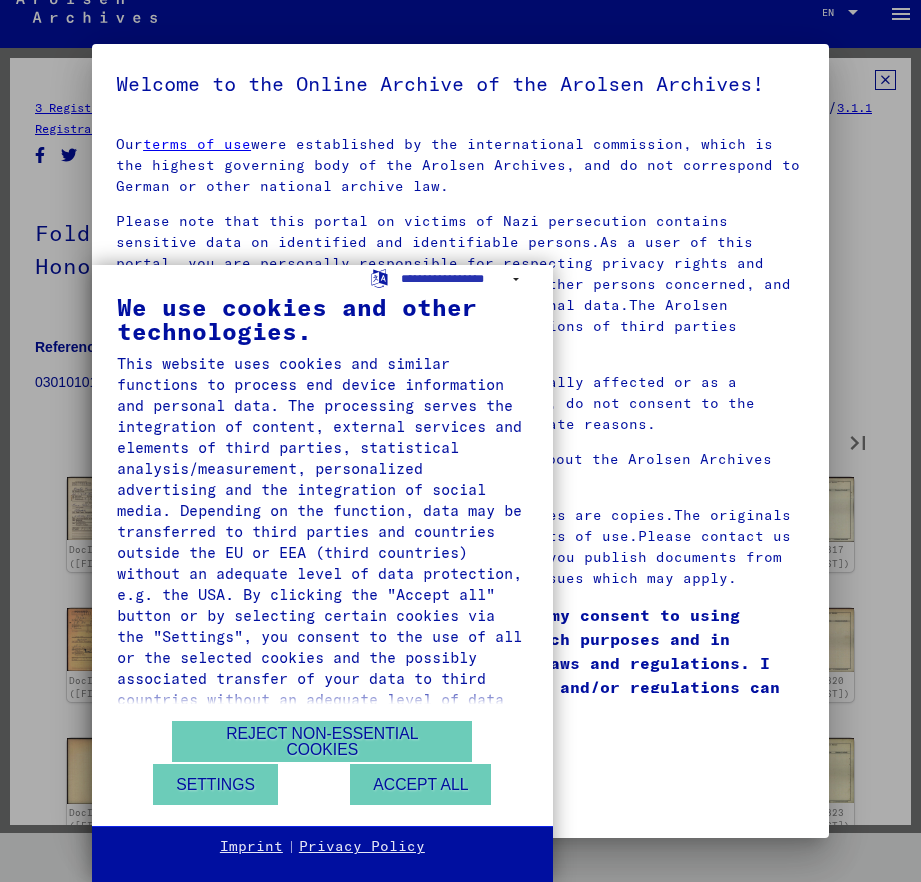 type on "**" 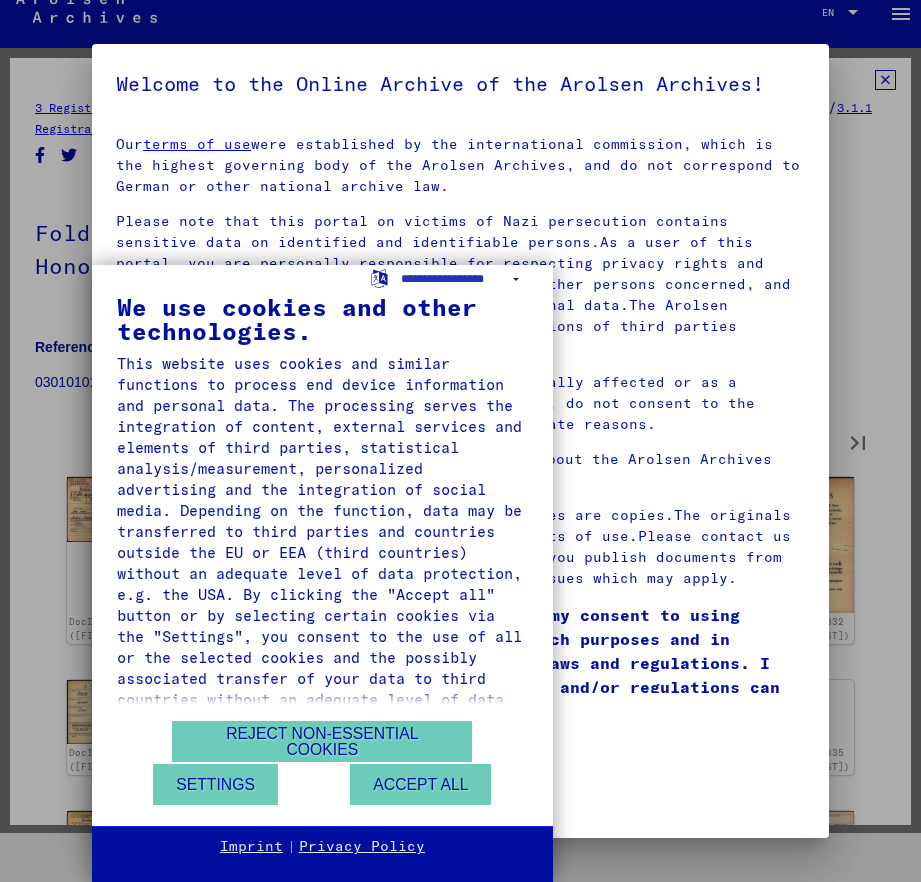 type on "**" 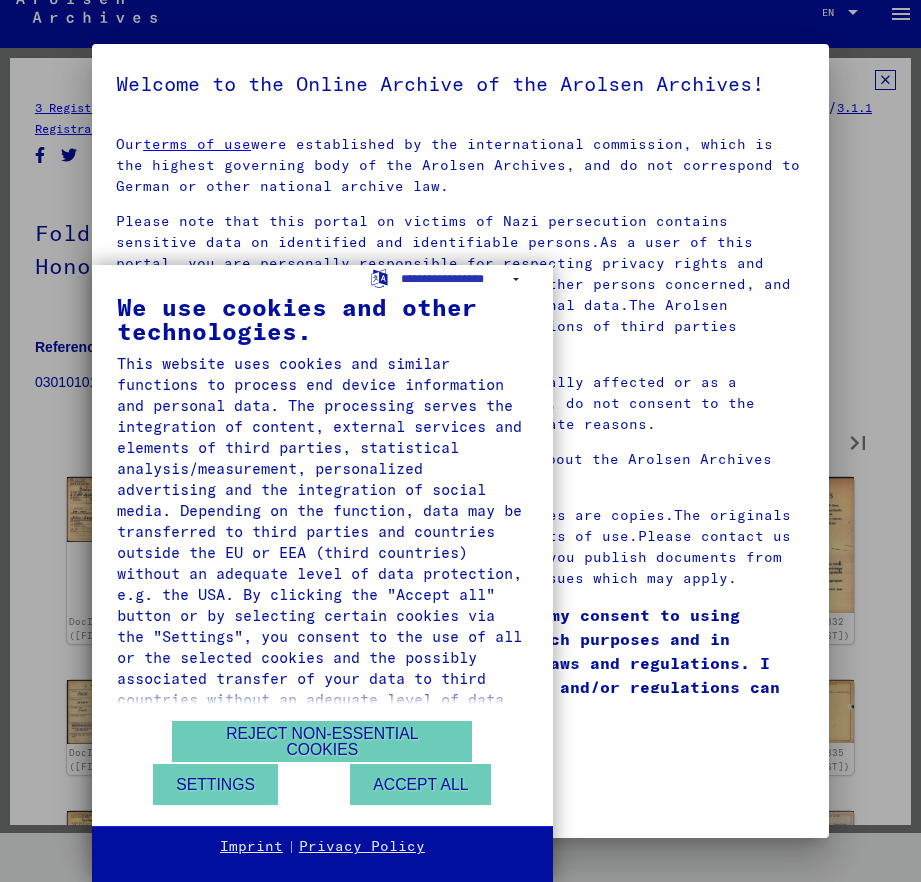 type on "**" 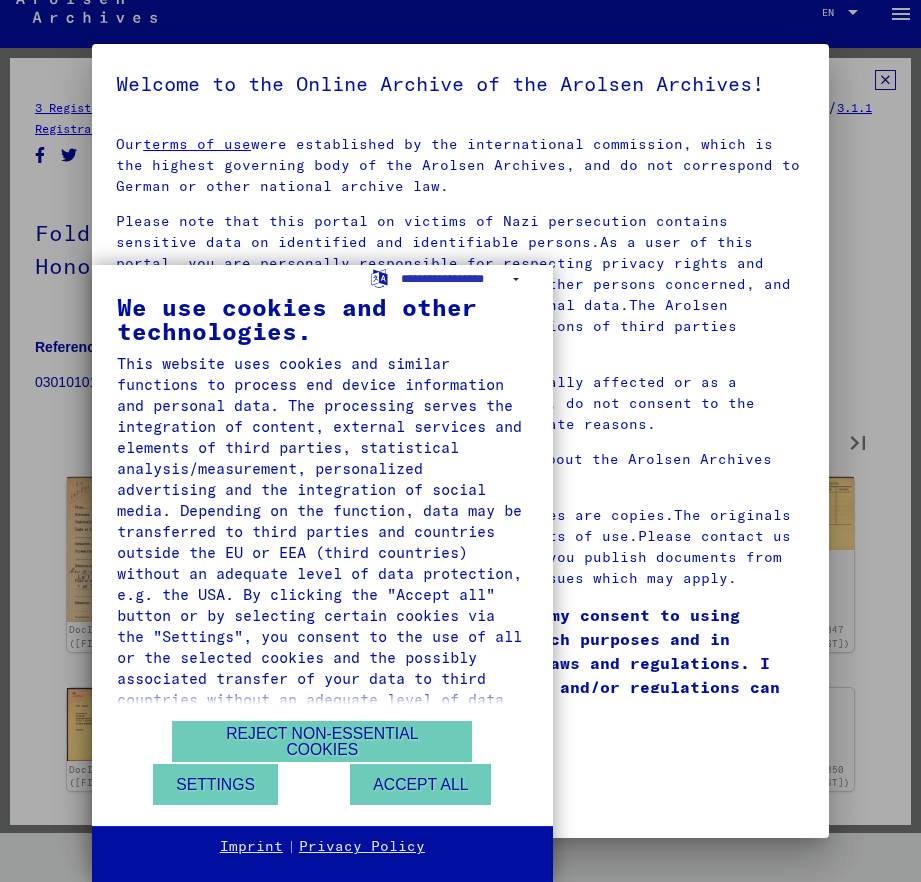 type on "**" 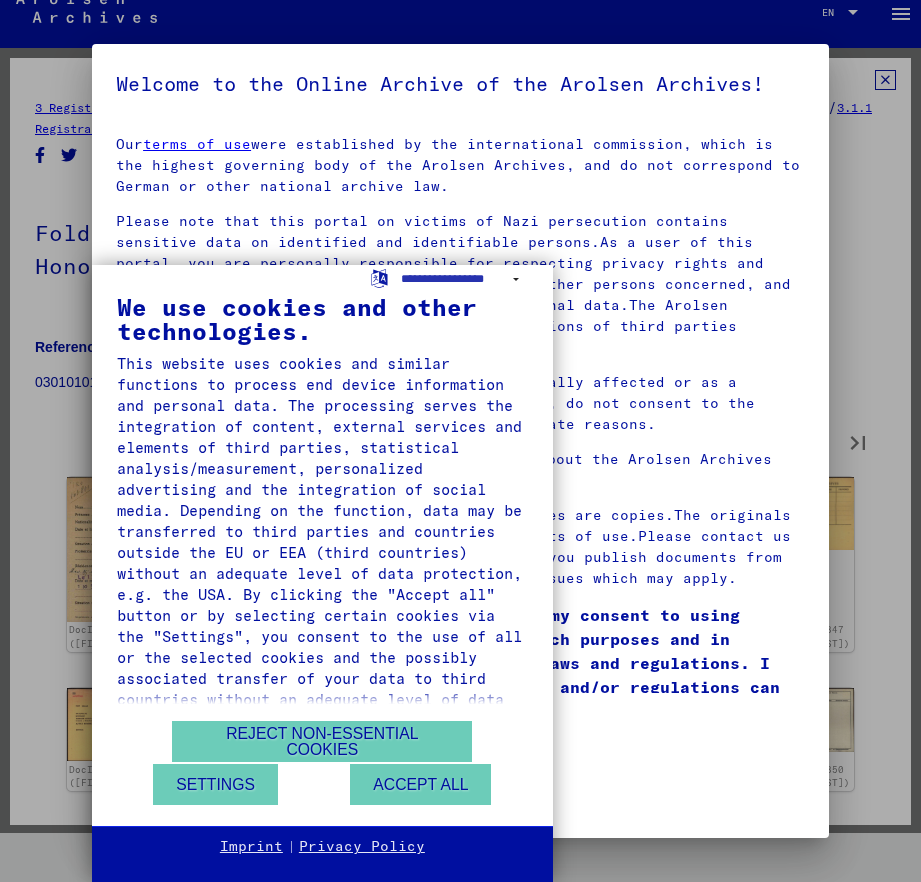 type on "**" 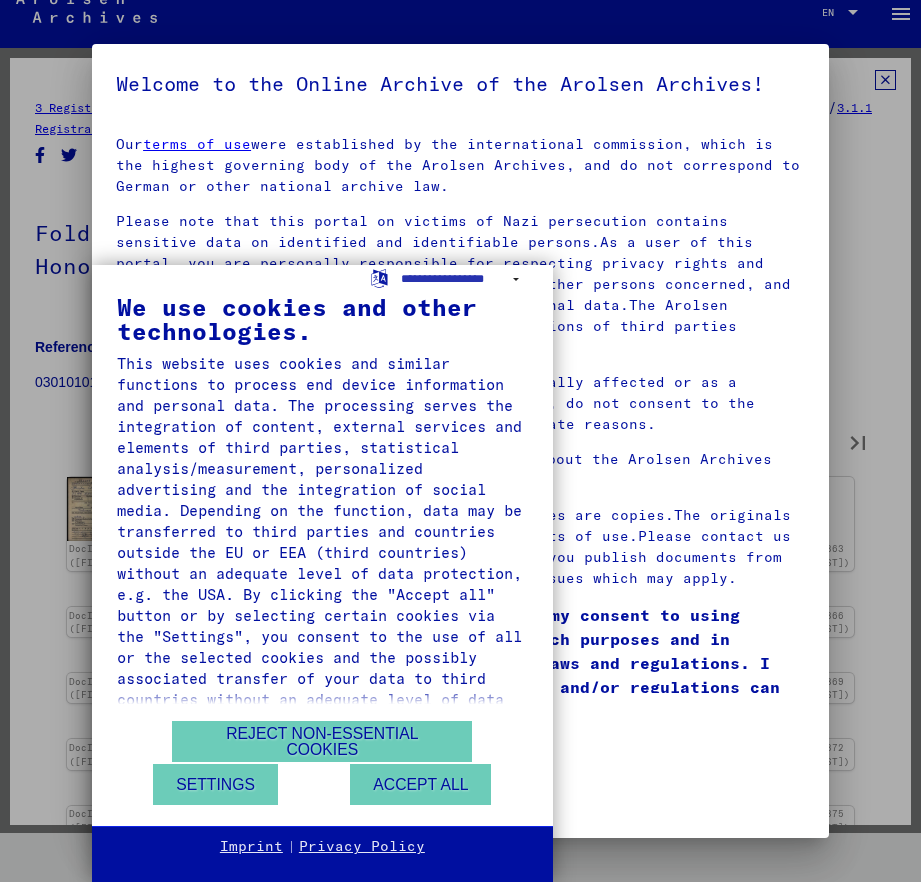 type on "**" 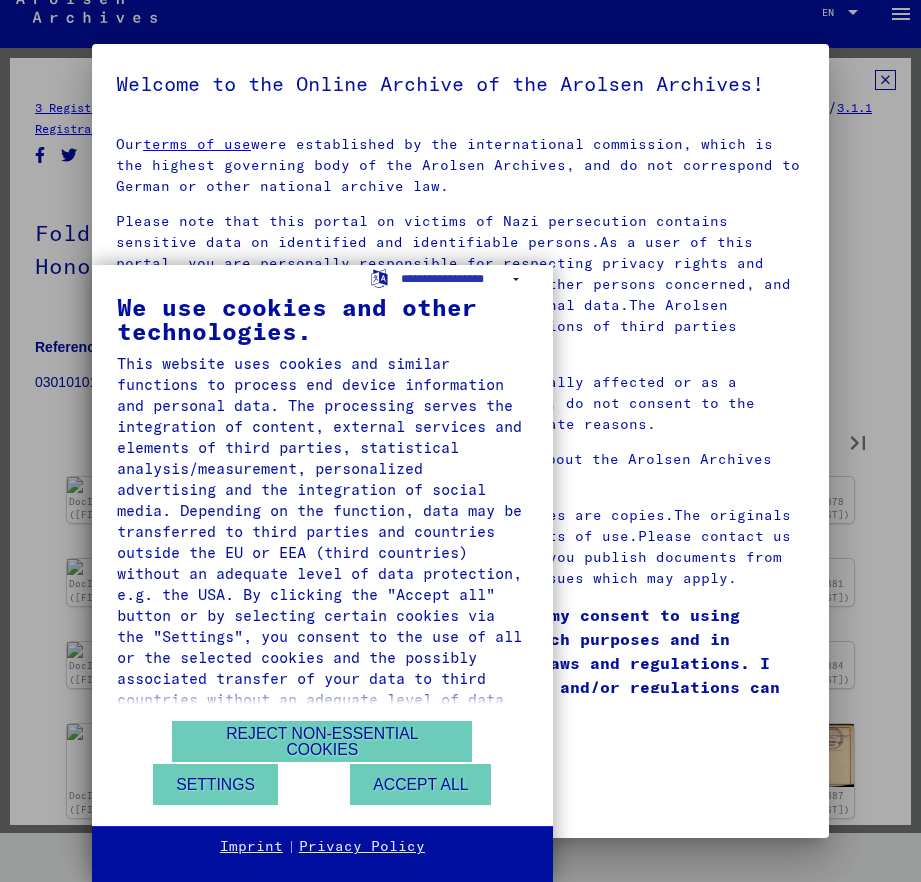 type on "**" 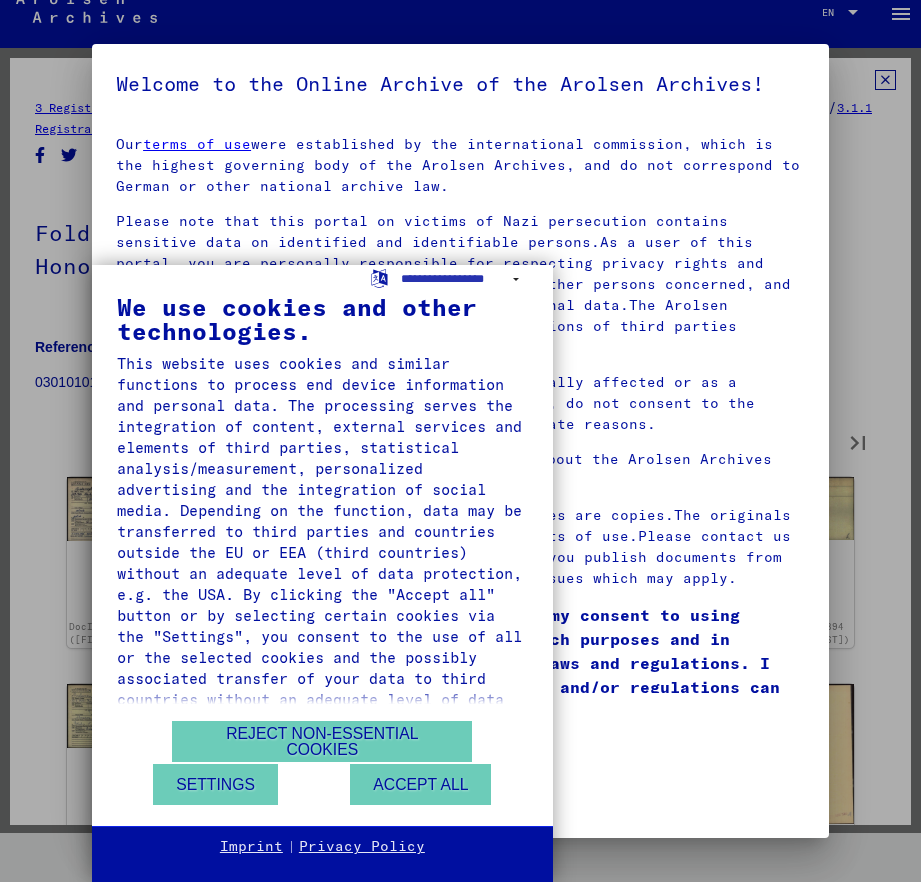 type on "**" 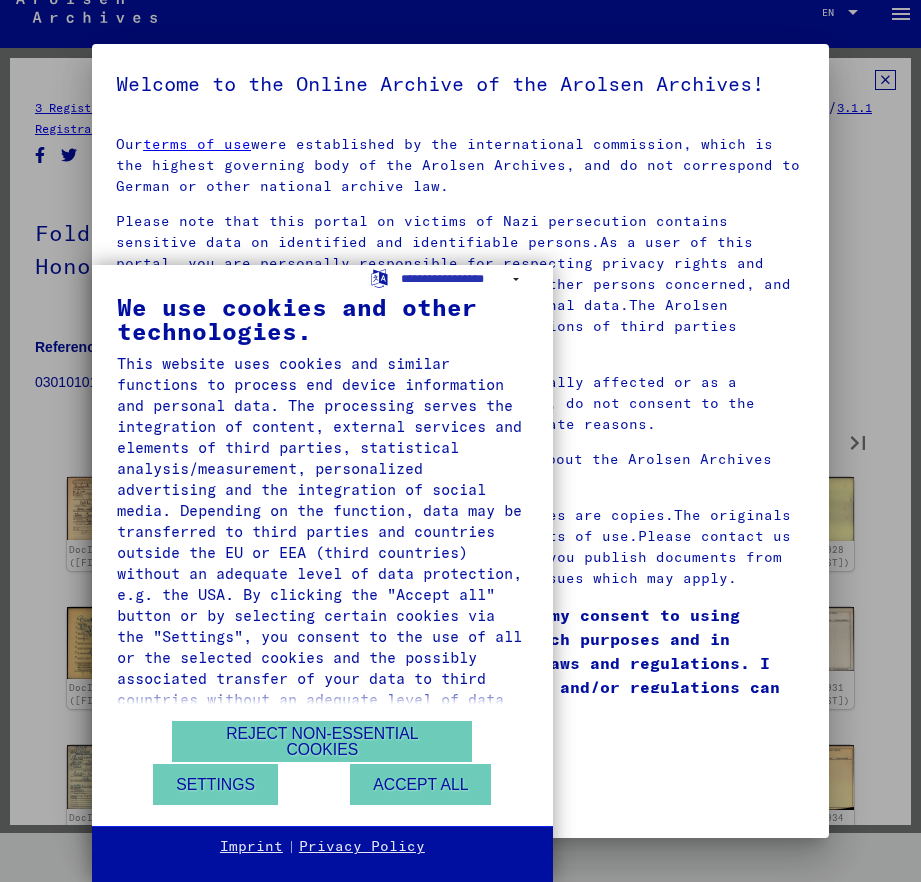 type on "**" 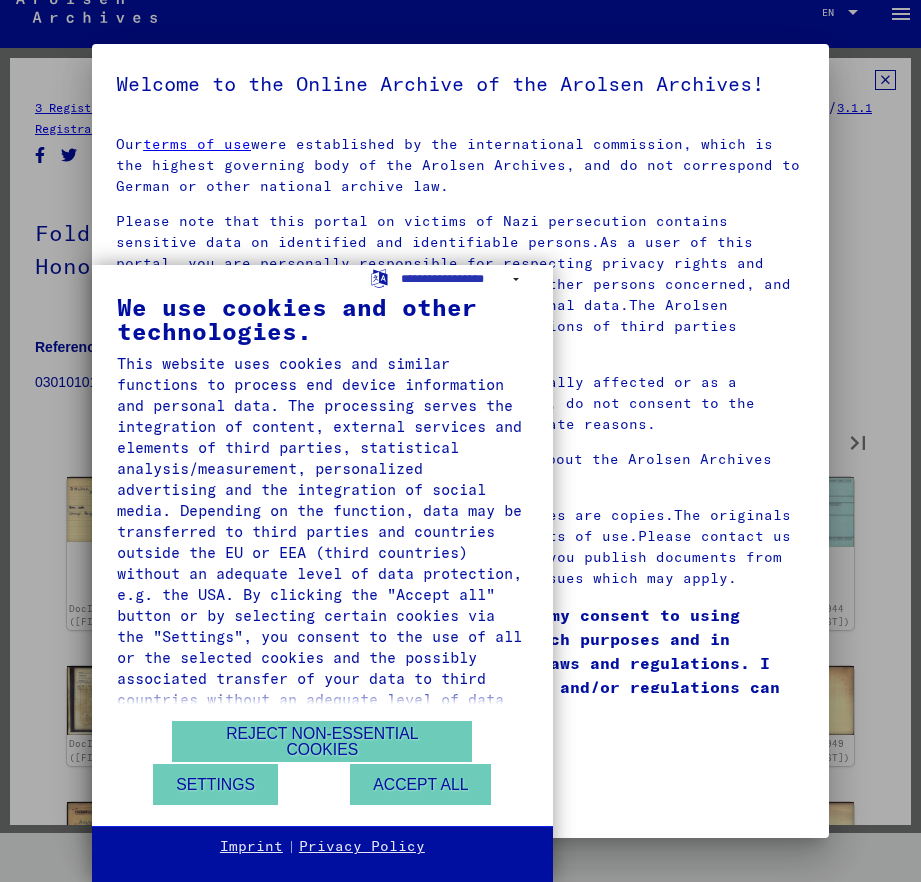 type on "**" 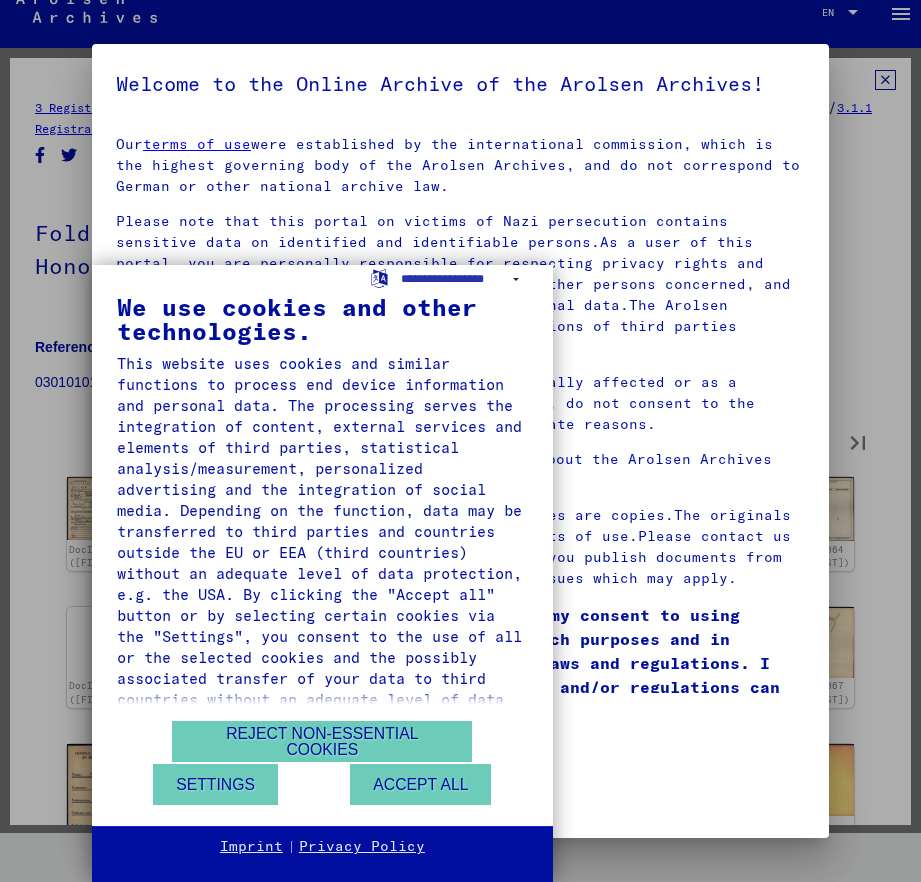 type on "**" 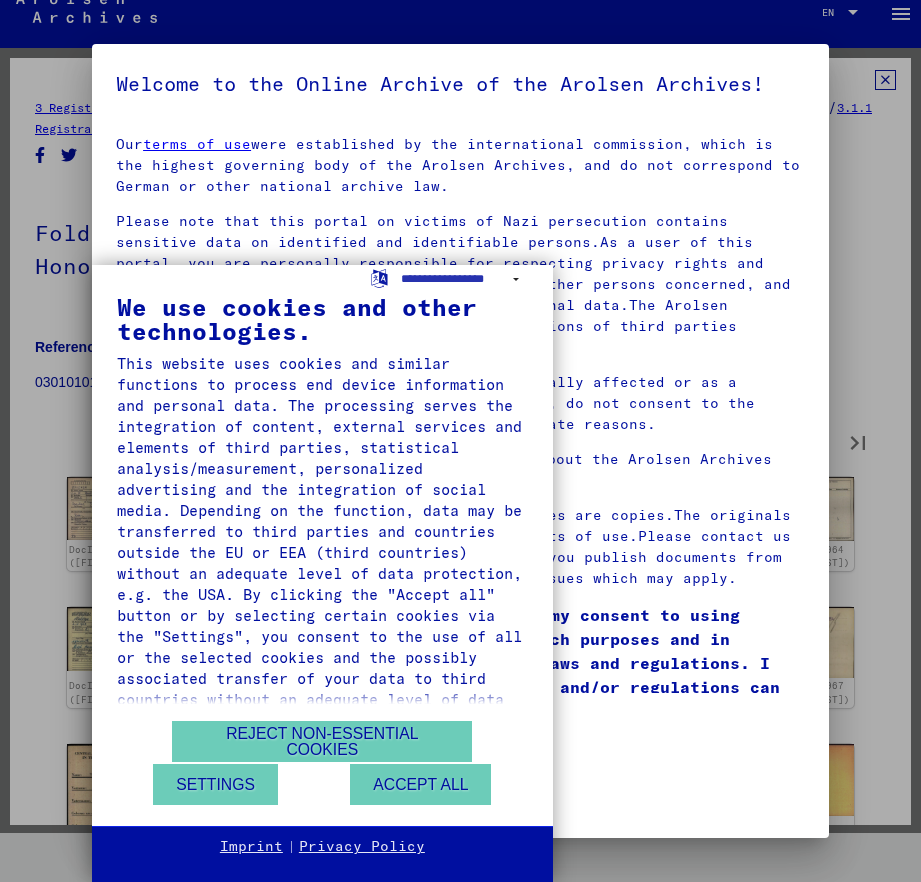 type on "**" 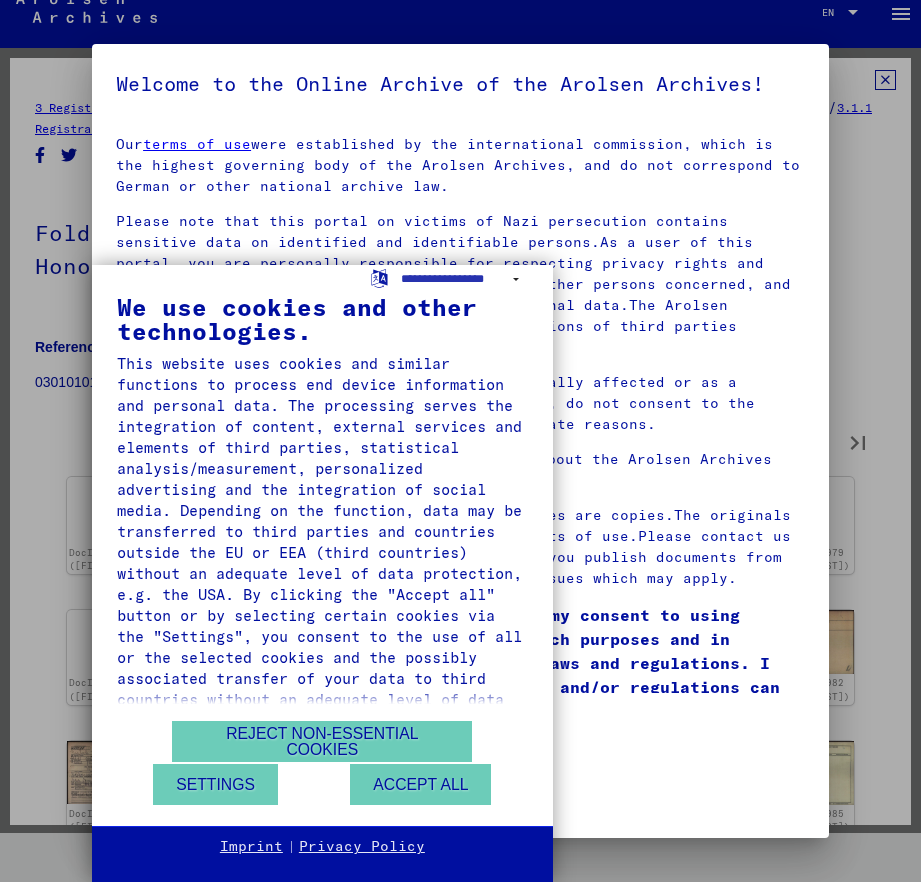 type on "**" 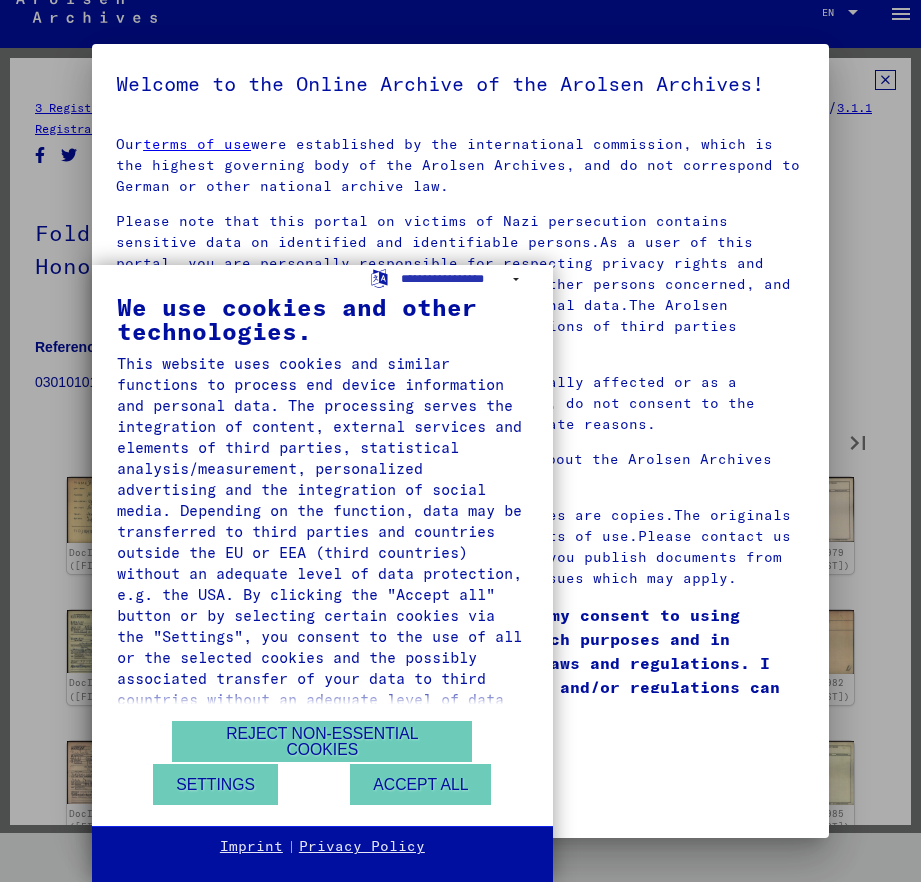 type on "**" 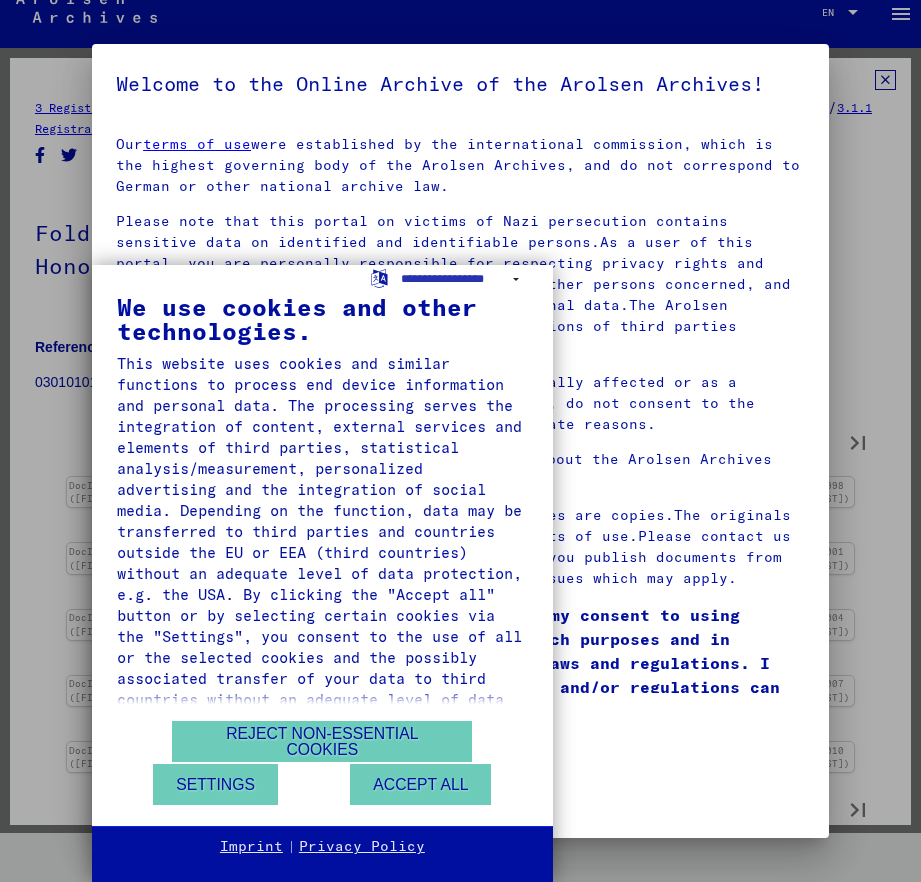 type on "**" 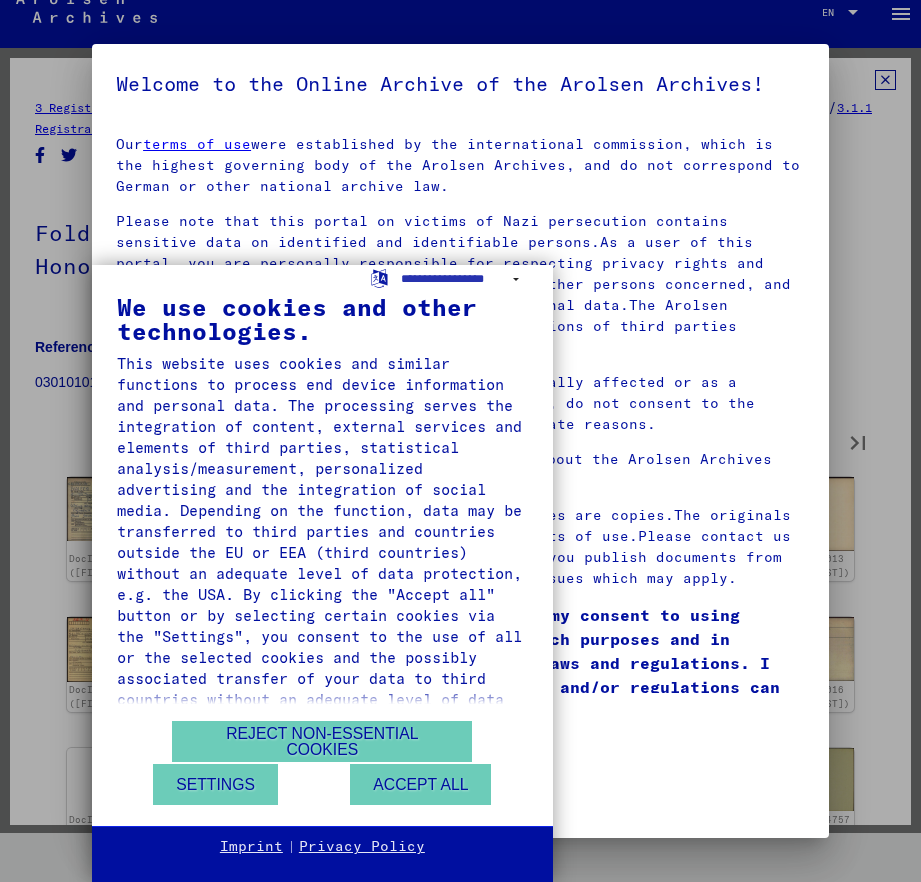 type on "**" 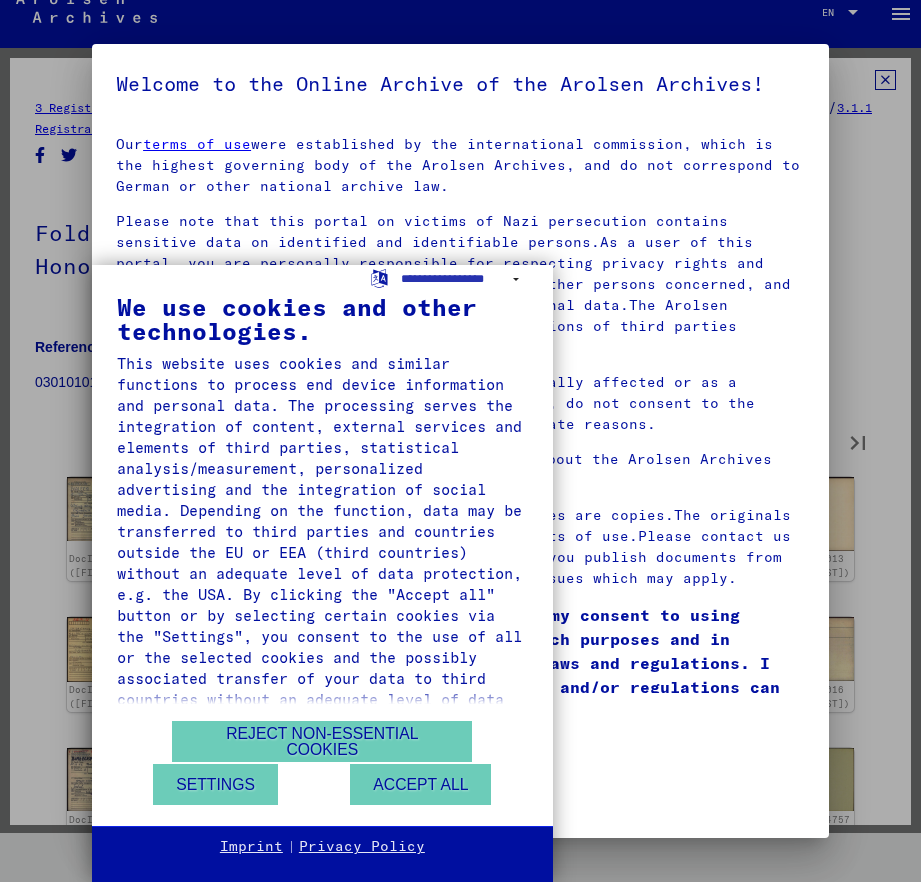 type on "**" 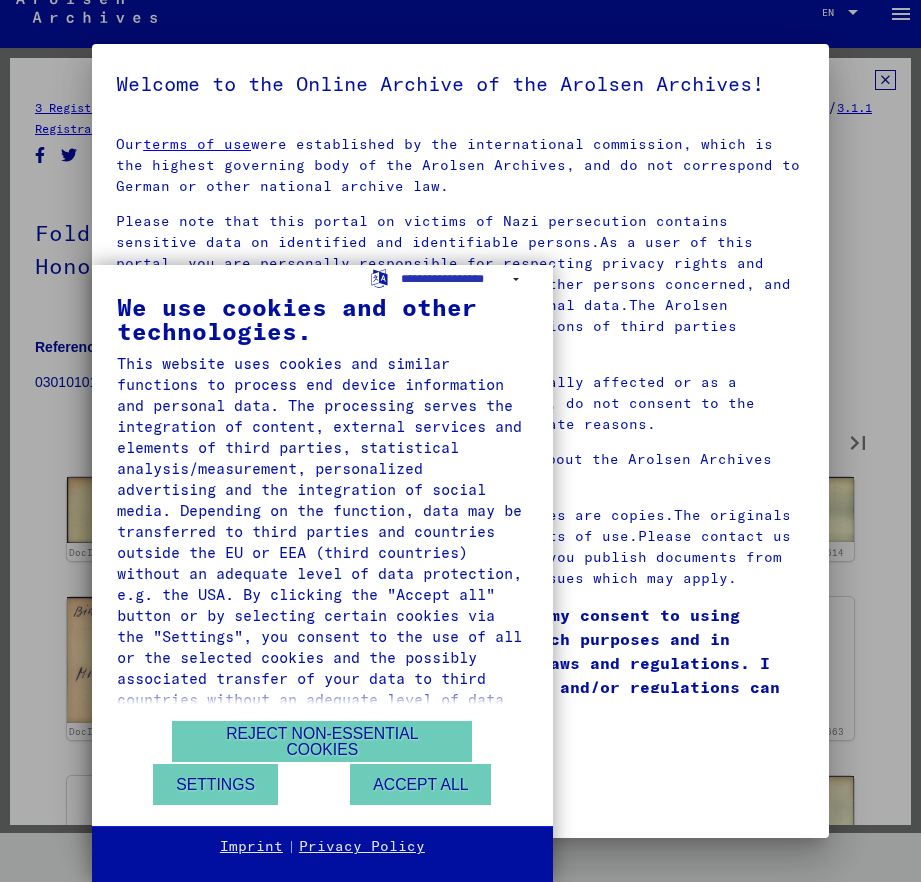 type on "**" 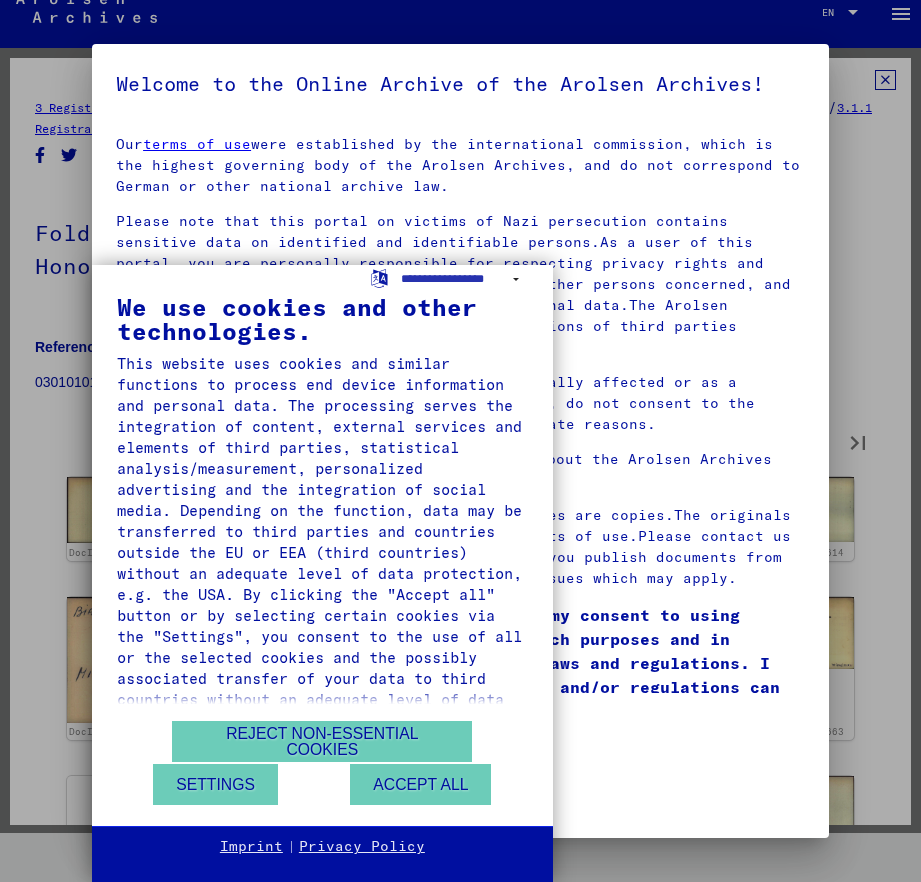 type on "**" 